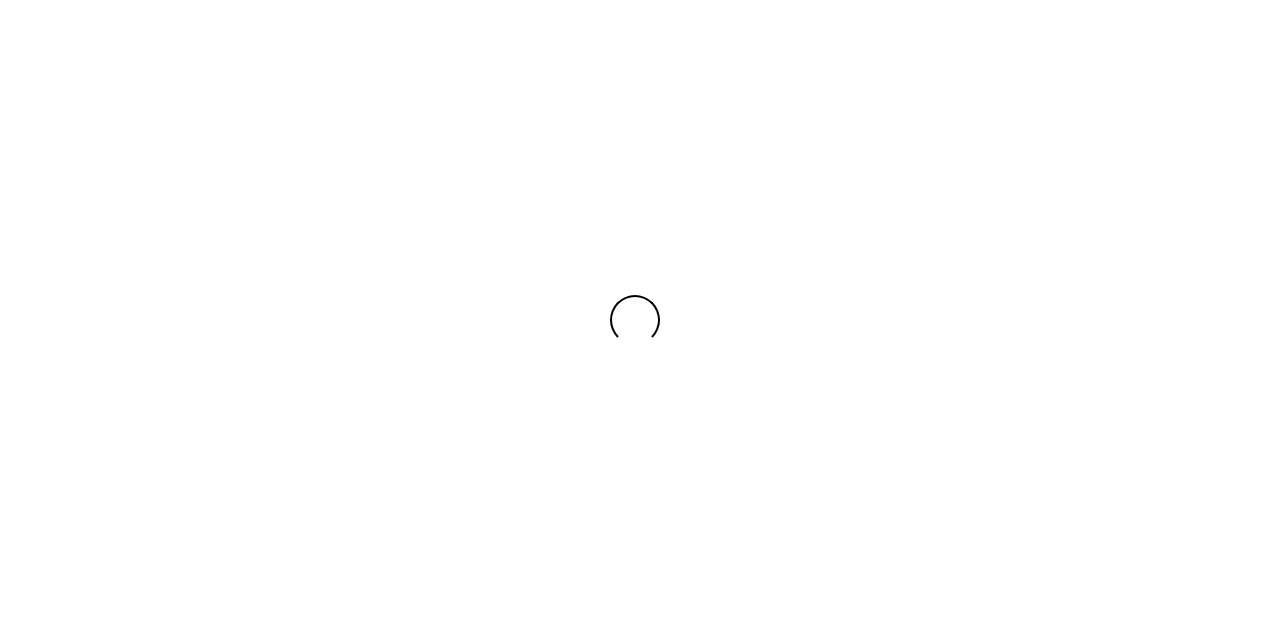 scroll, scrollTop: 0, scrollLeft: 0, axis: both 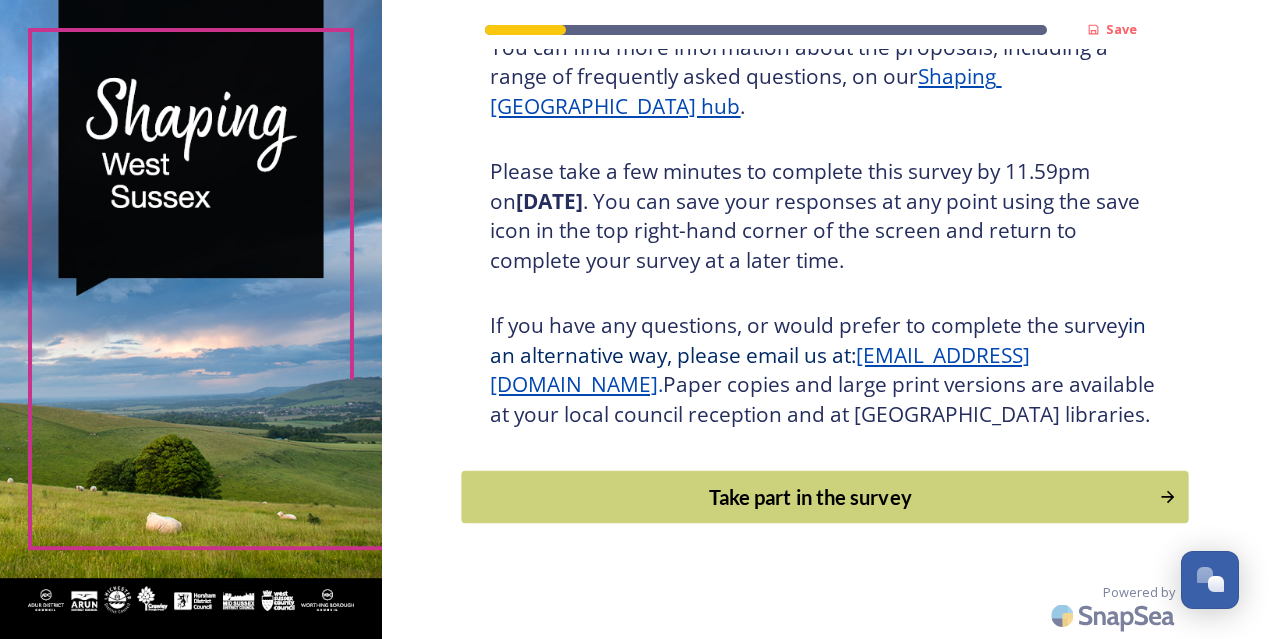 click on "Take part in the survey" at bounding box center (811, 497) 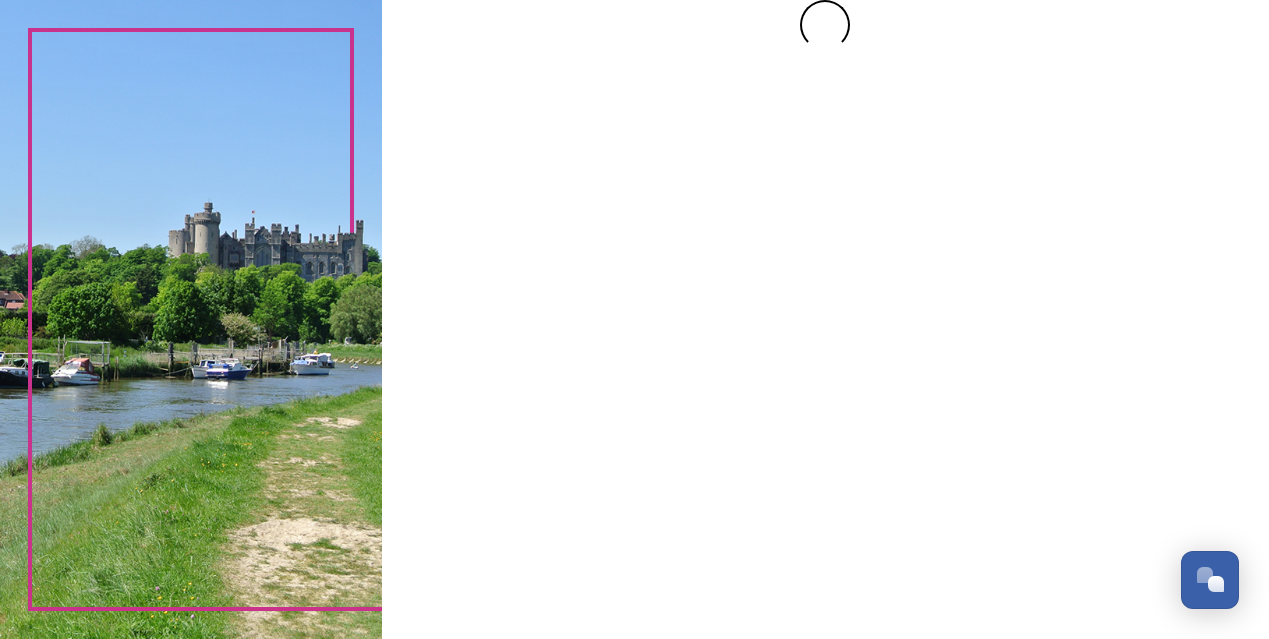 scroll, scrollTop: 0, scrollLeft: 0, axis: both 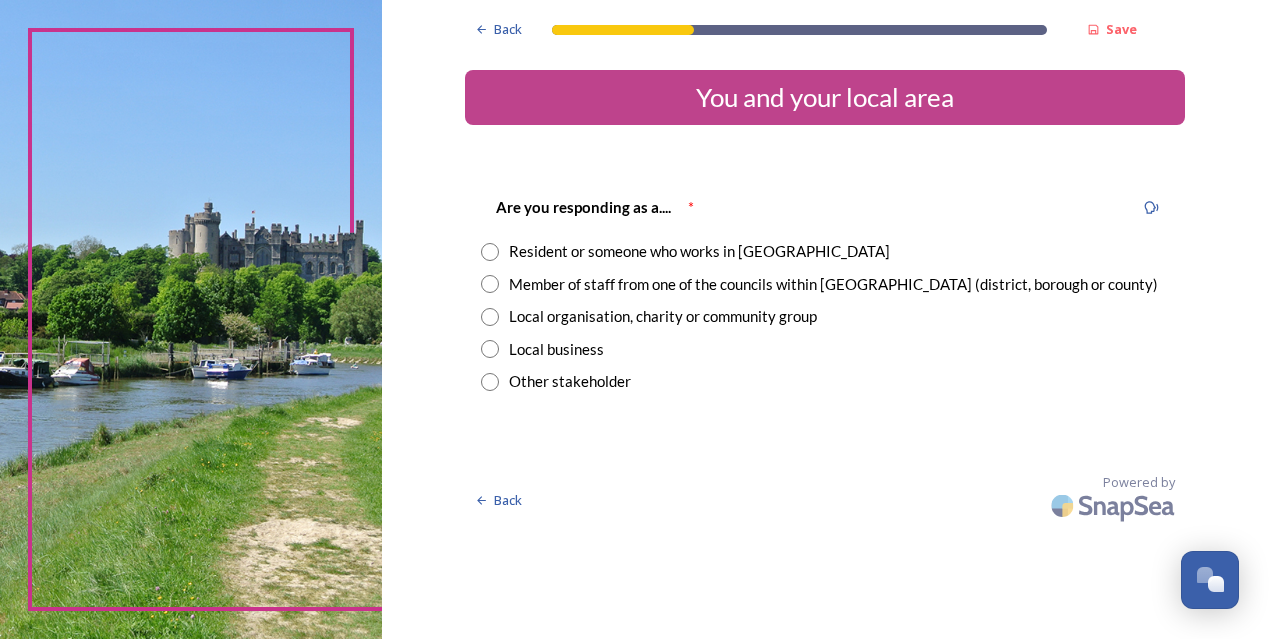click at bounding box center (490, 252) 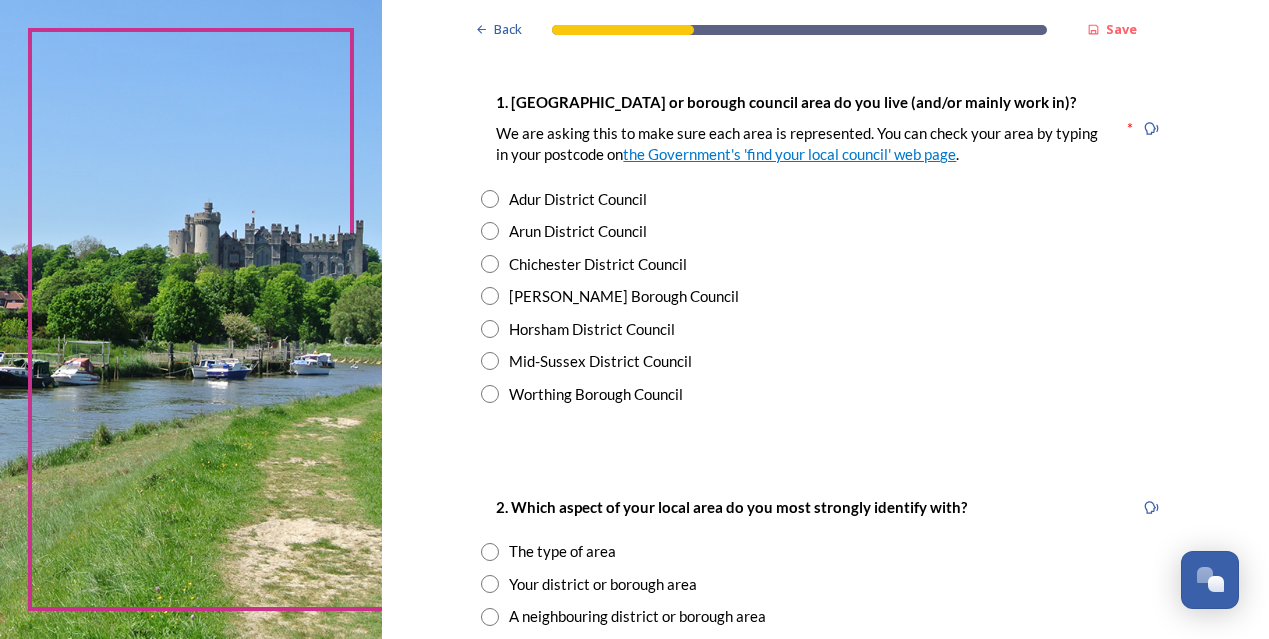 scroll, scrollTop: 390, scrollLeft: 0, axis: vertical 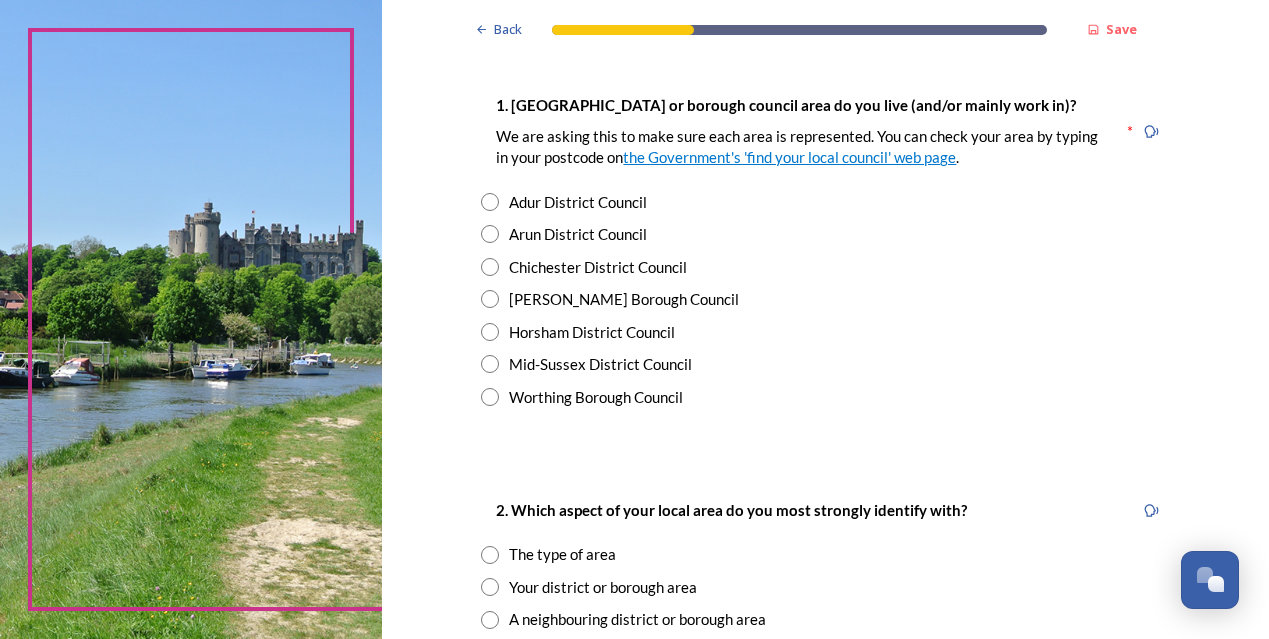 click at bounding box center [490, 267] 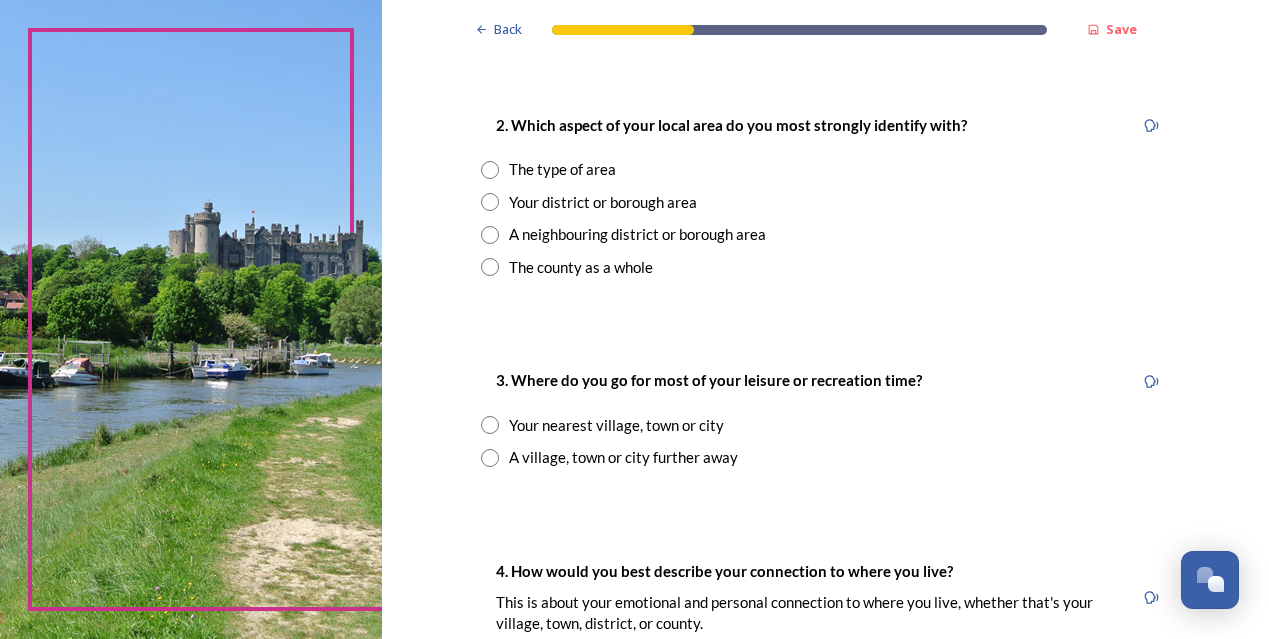 scroll, scrollTop: 778, scrollLeft: 0, axis: vertical 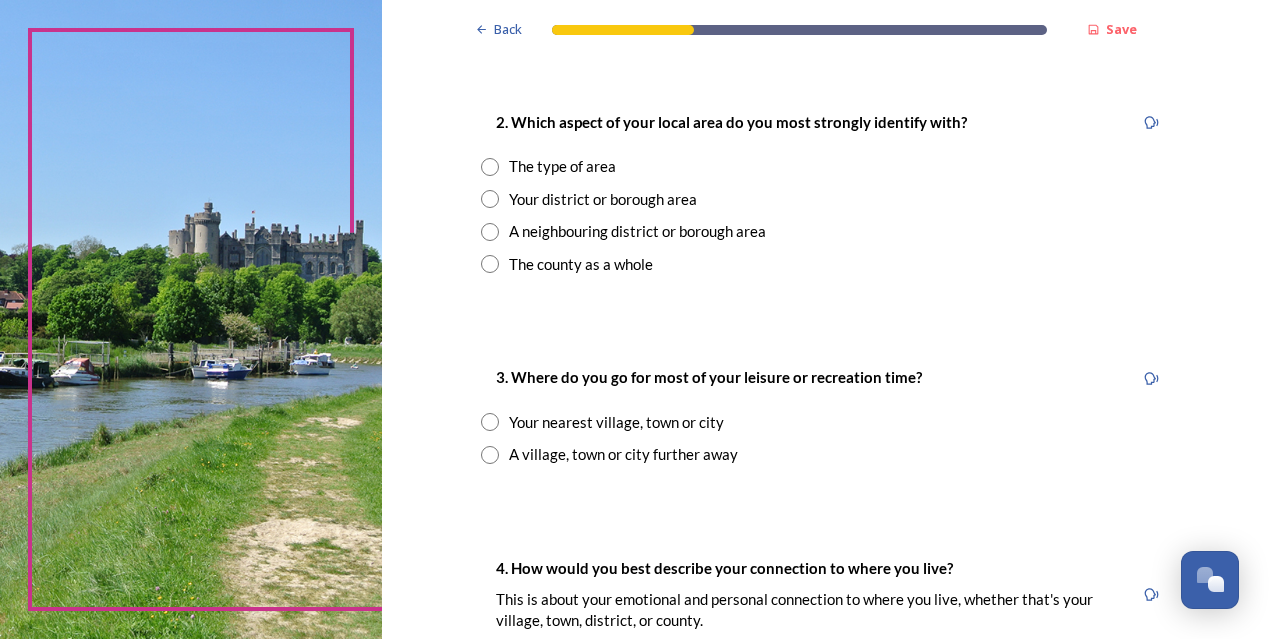 click at bounding box center [490, 264] 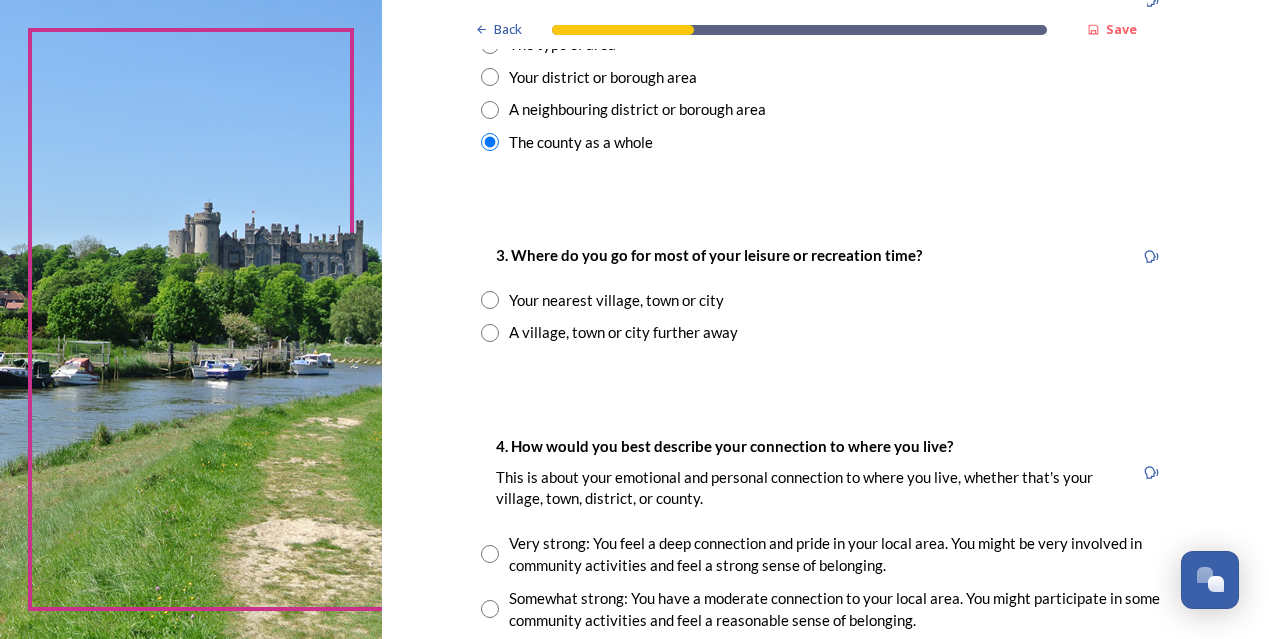 scroll, scrollTop: 997, scrollLeft: 0, axis: vertical 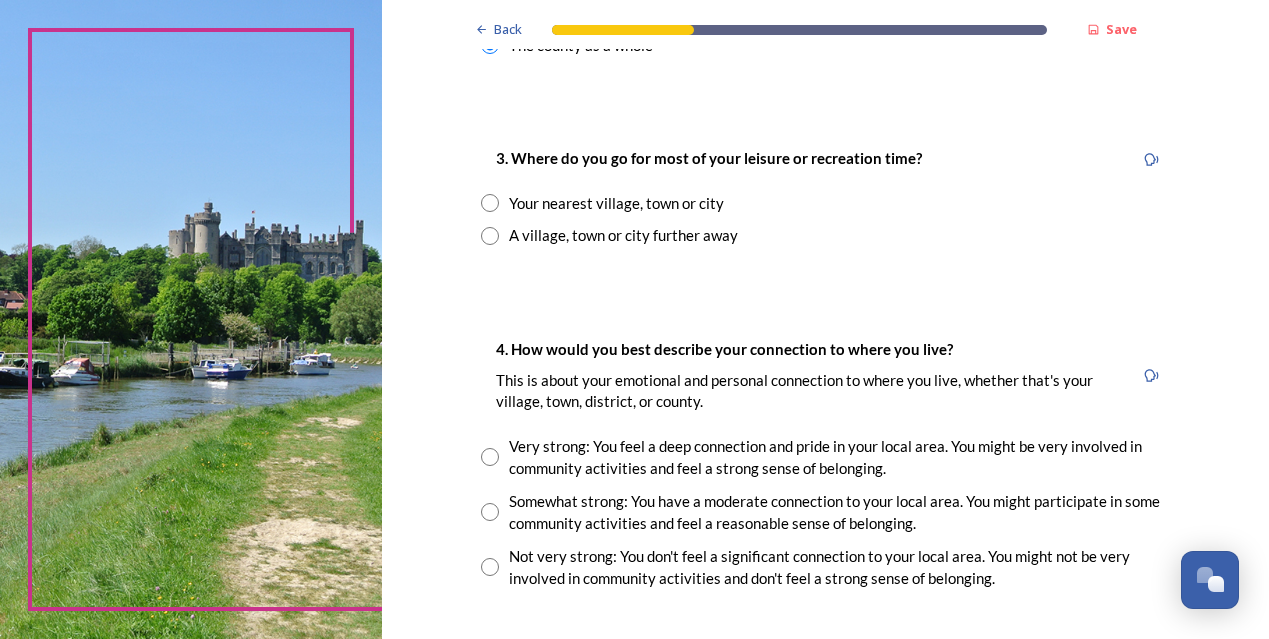 click at bounding box center (490, 203) 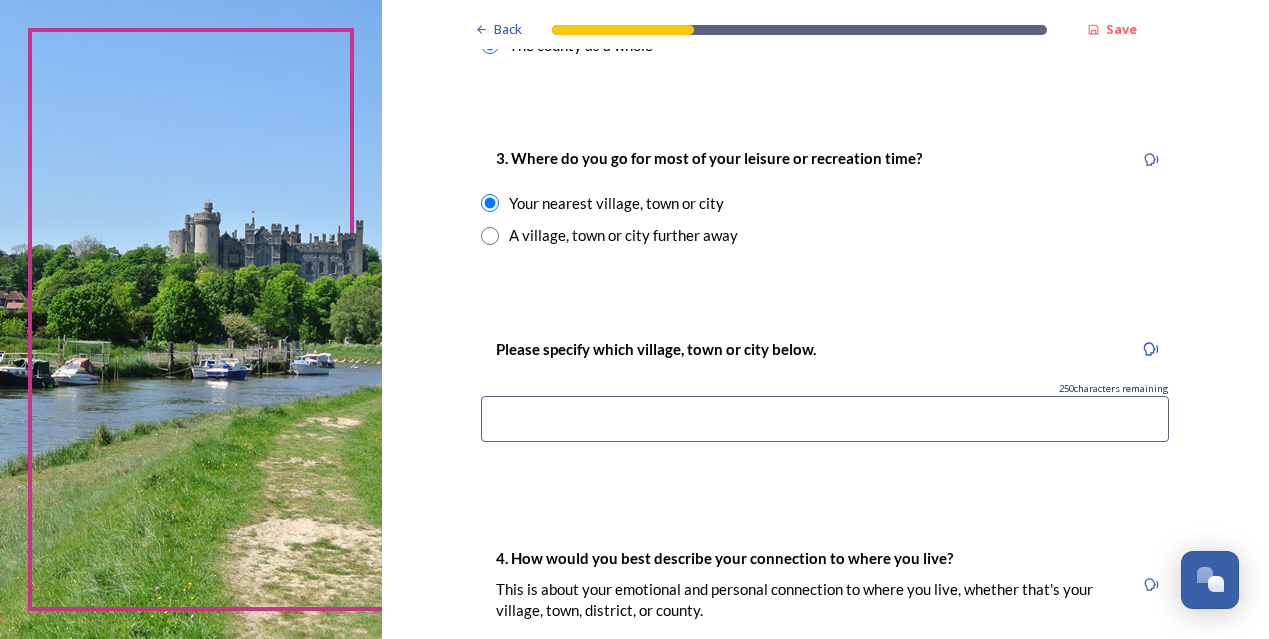 click at bounding box center [825, 419] 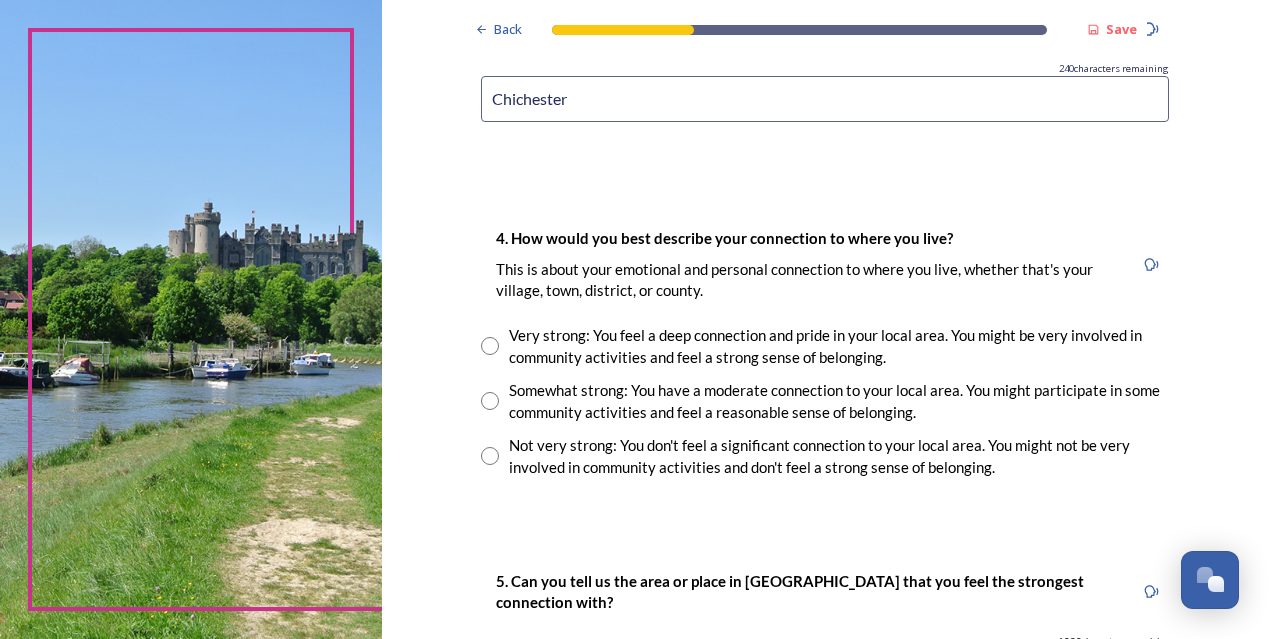 scroll, scrollTop: 1344, scrollLeft: 0, axis: vertical 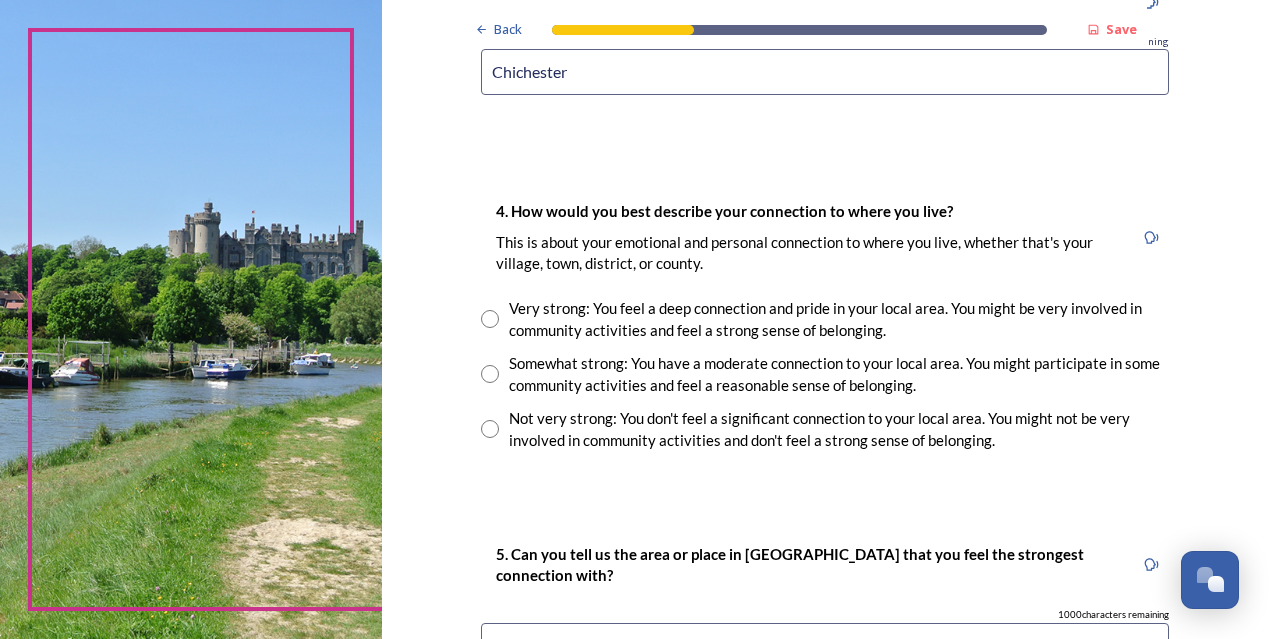 type on "Chichester" 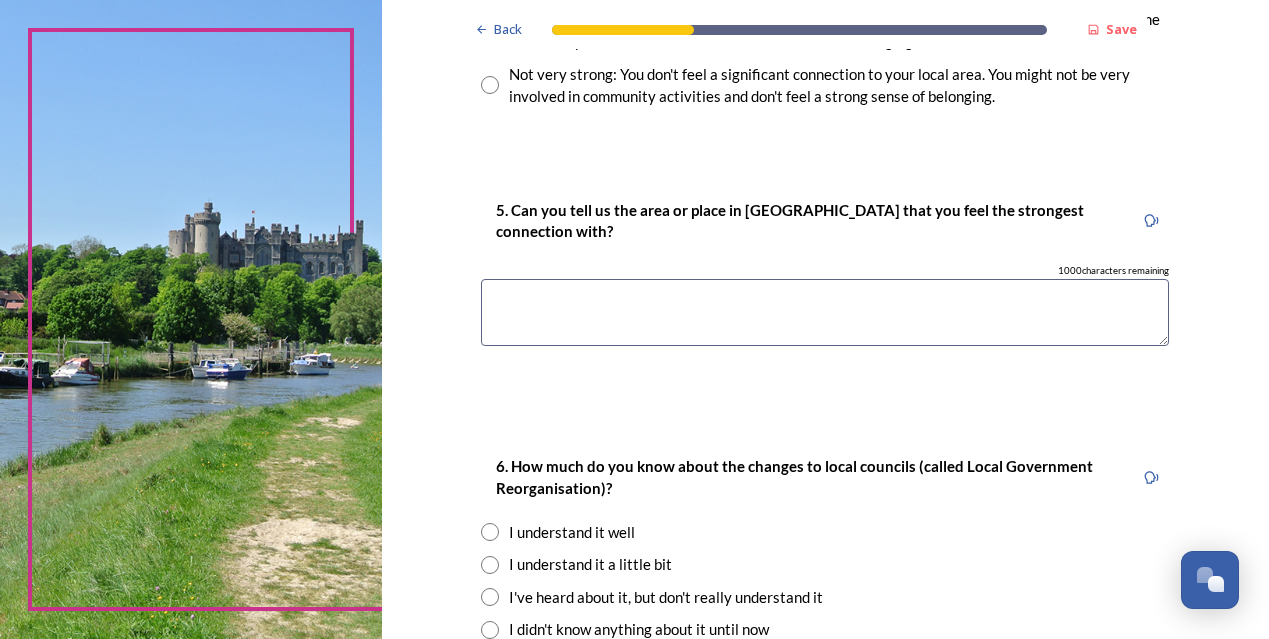 scroll, scrollTop: 1704, scrollLeft: 0, axis: vertical 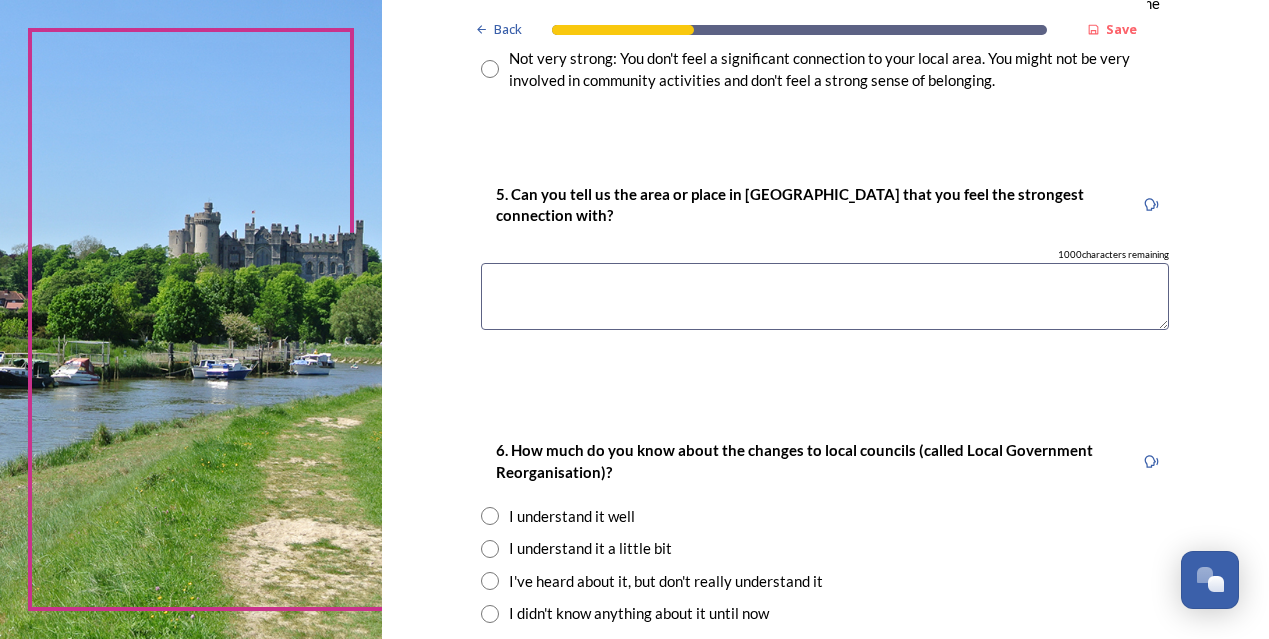 click at bounding box center [825, 296] 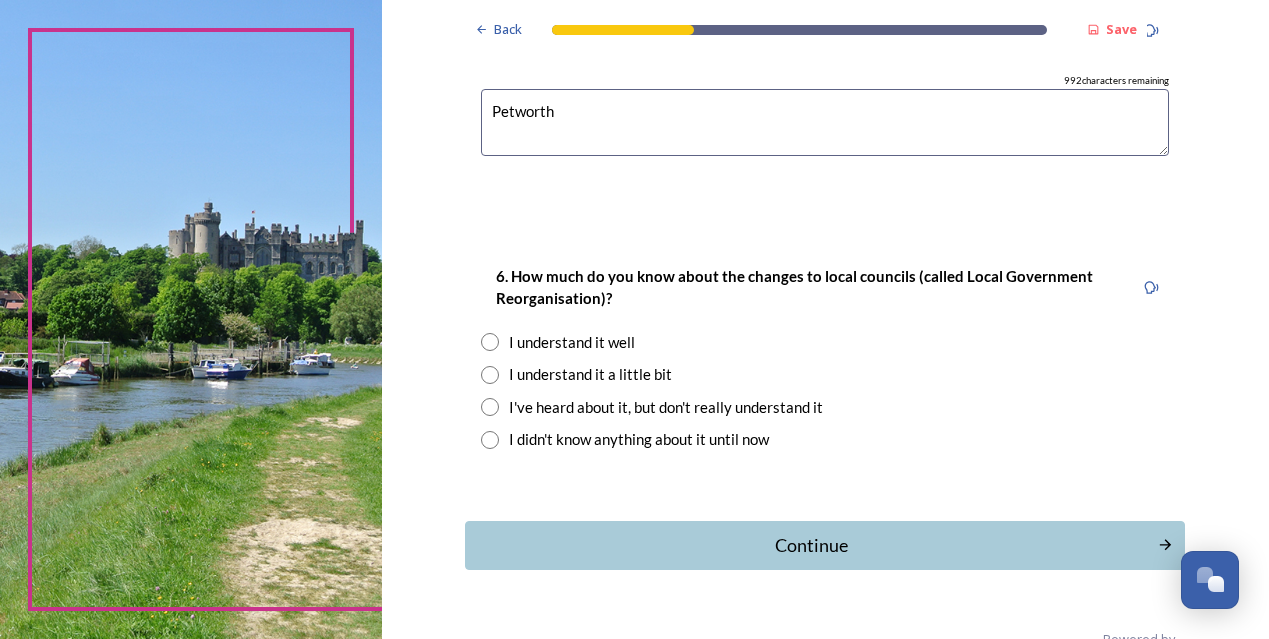 scroll, scrollTop: 1892, scrollLeft: 0, axis: vertical 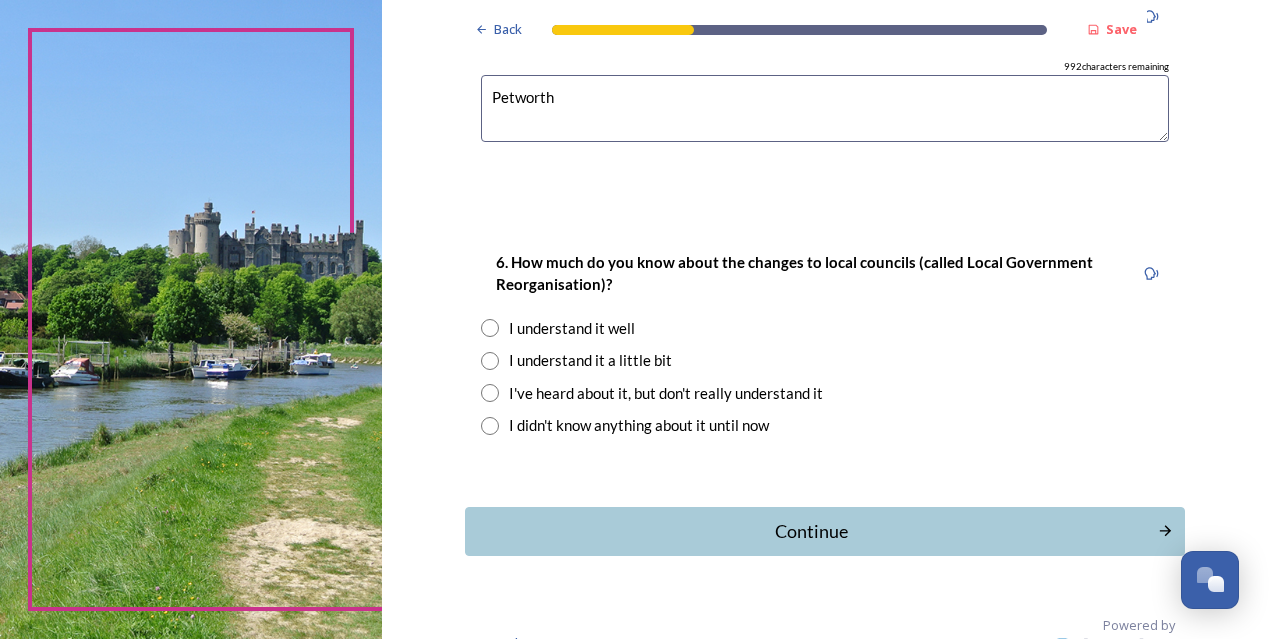 type on "Petworth" 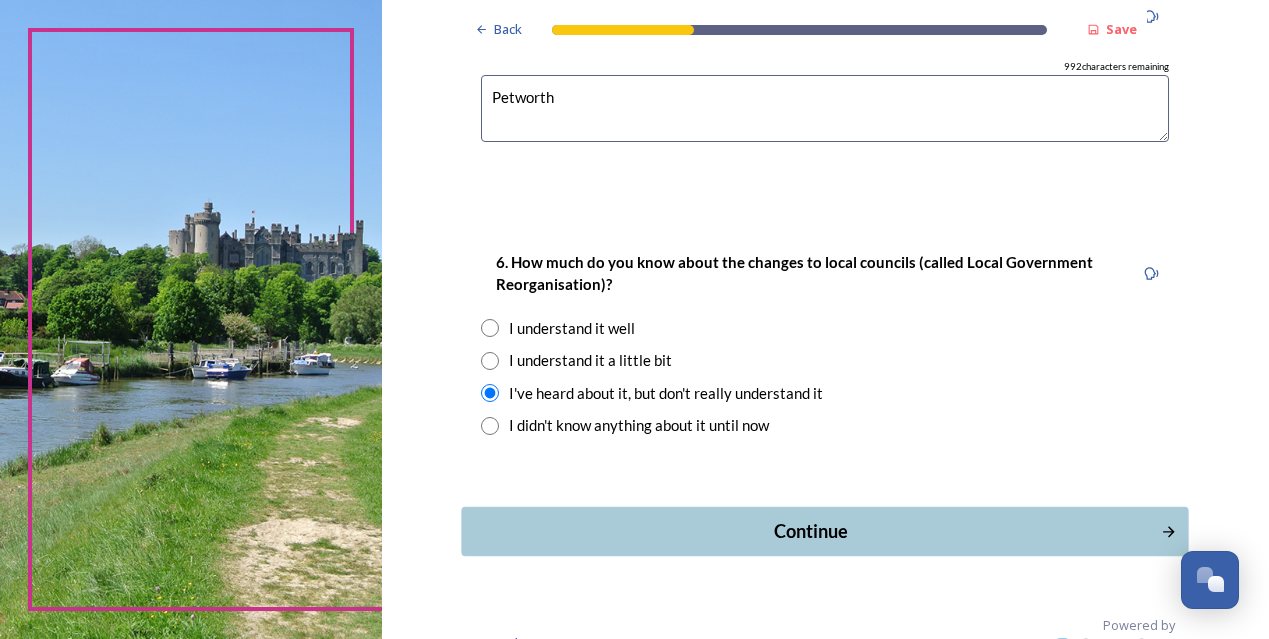 click on "Continue" at bounding box center (811, 531) 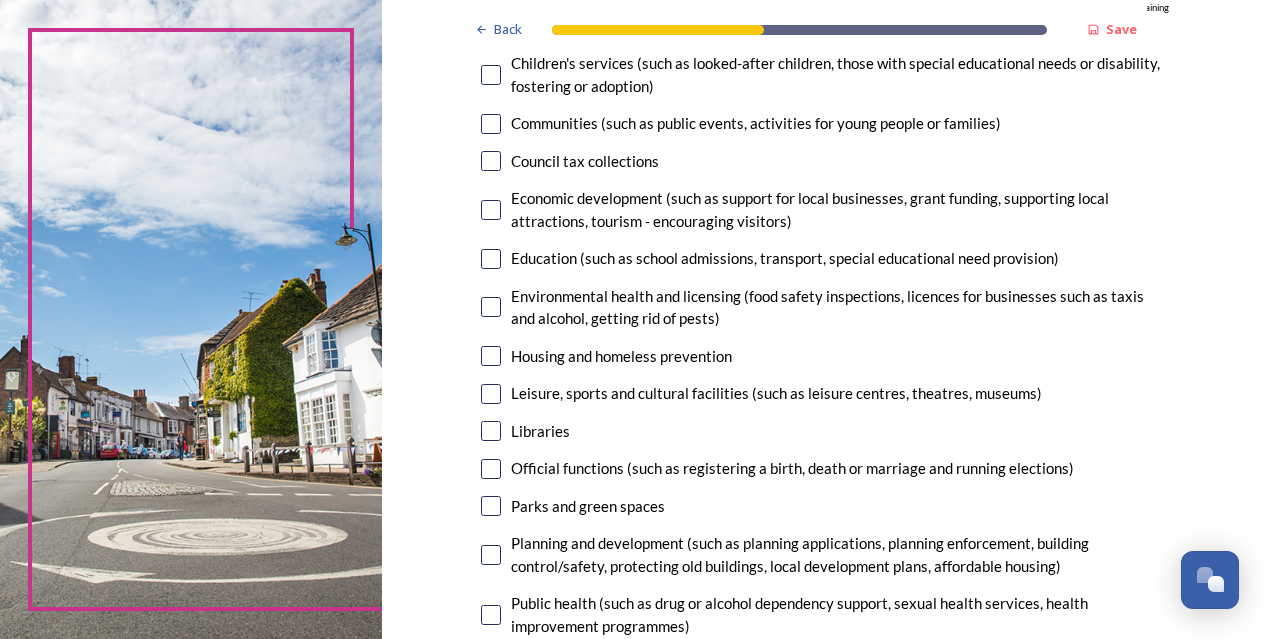 scroll, scrollTop: 272, scrollLeft: 0, axis: vertical 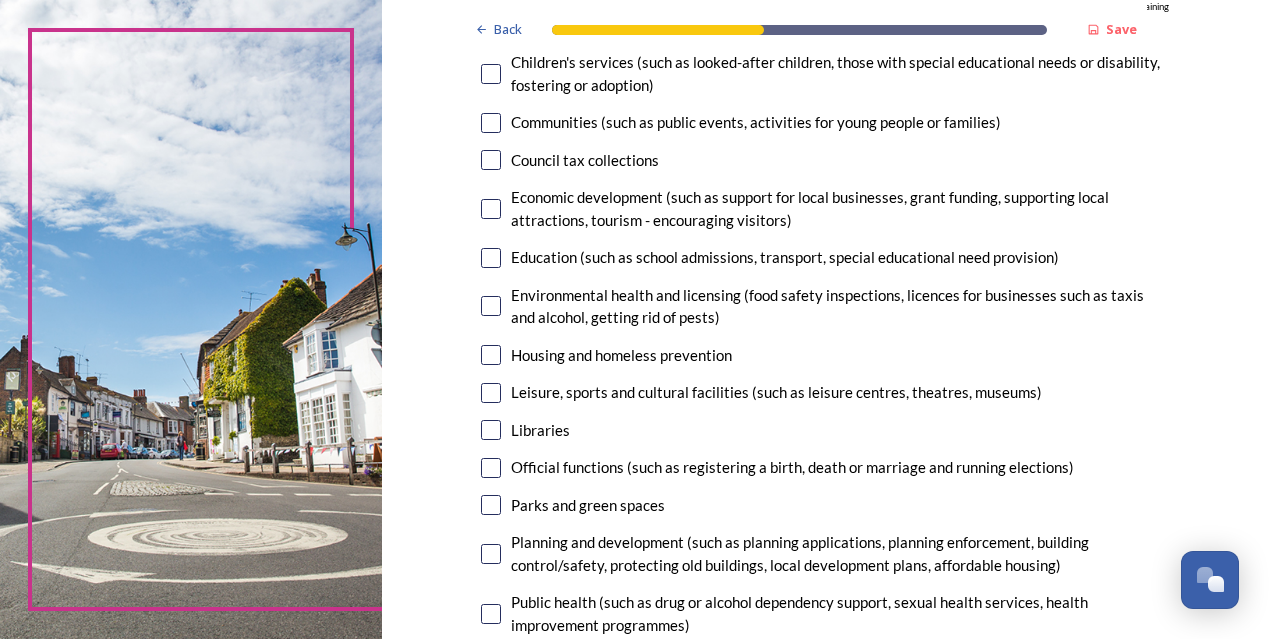 click at bounding box center [491, 209] 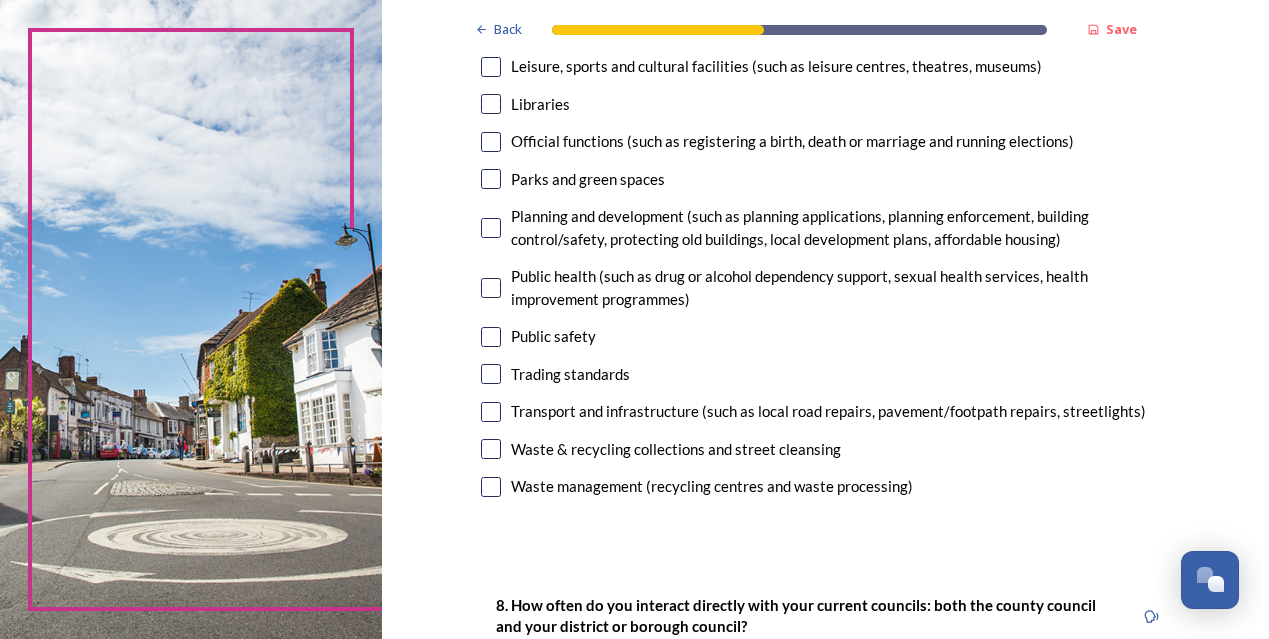 scroll, scrollTop: 617, scrollLeft: 0, axis: vertical 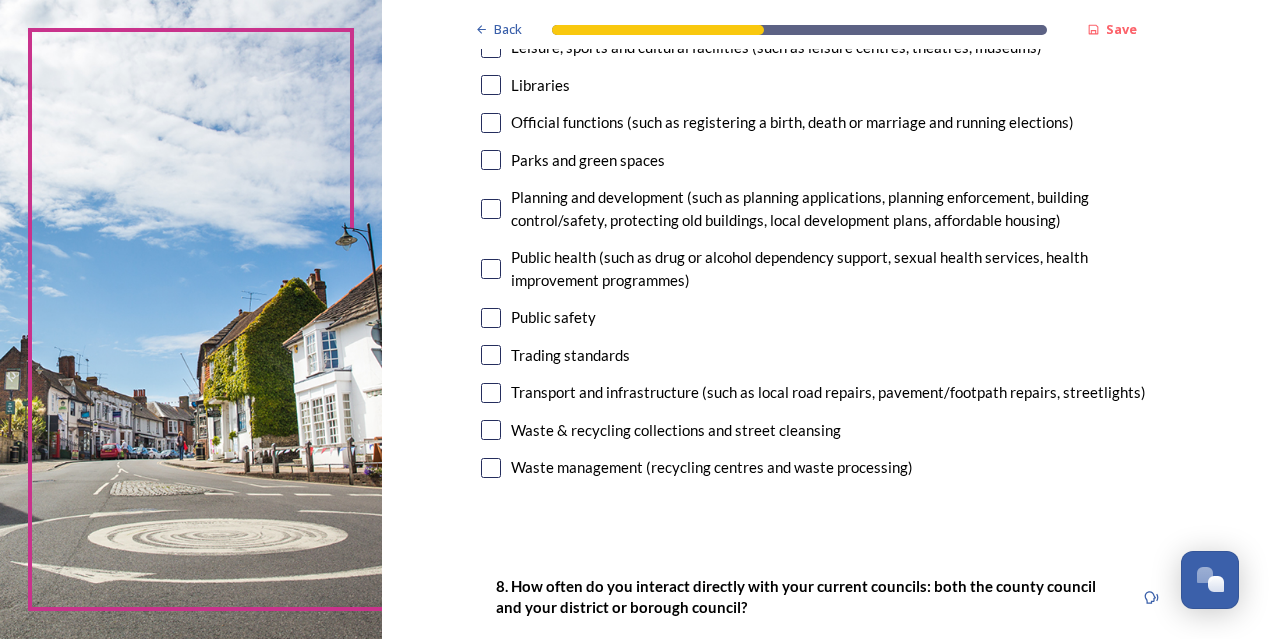 click at bounding box center [491, 209] 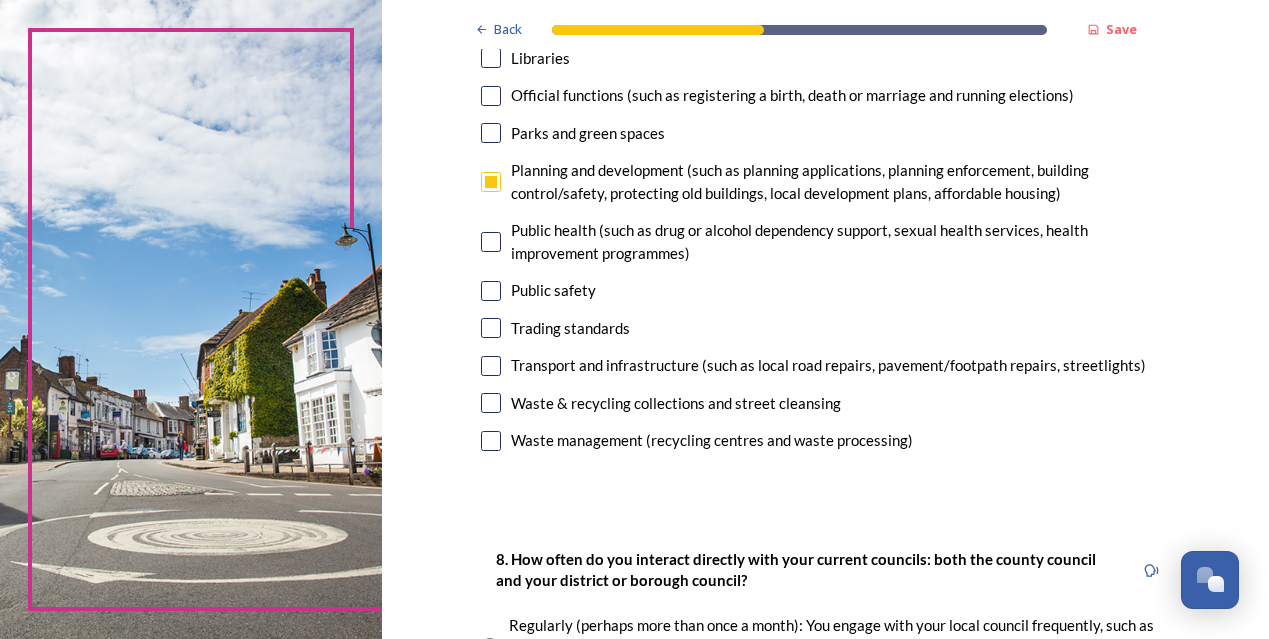 scroll, scrollTop: 647, scrollLeft: 0, axis: vertical 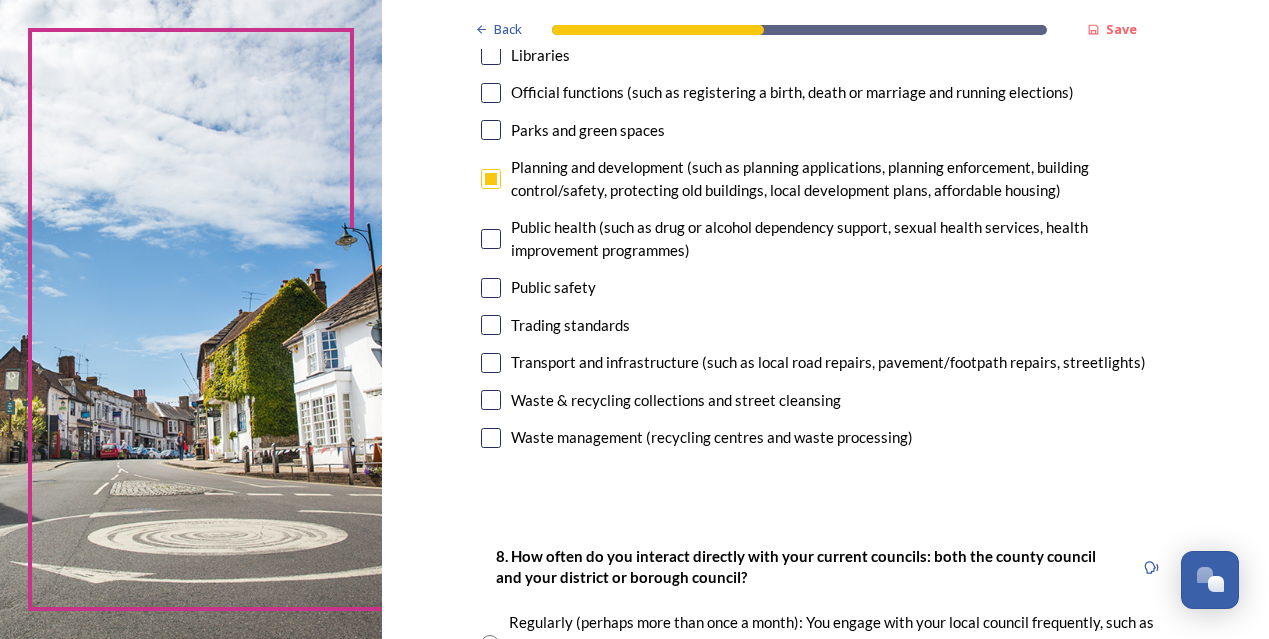 click at bounding box center (491, 400) 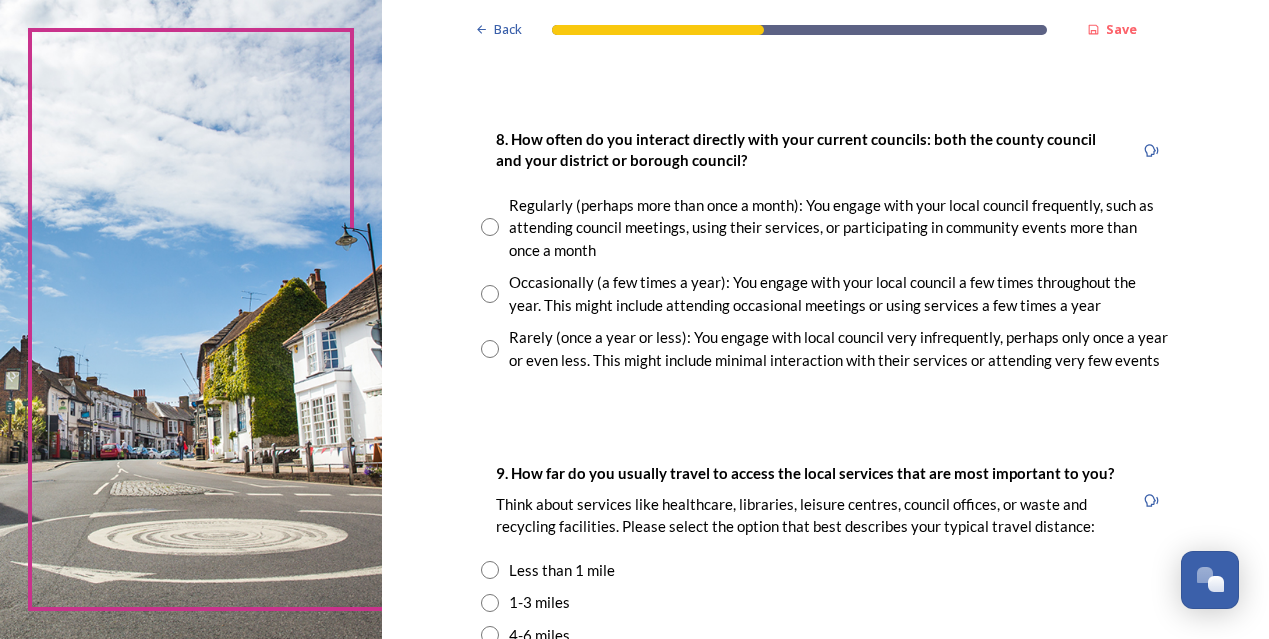 scroll, scrollTop: 1073, scrollLeft: 0, axis: vertical 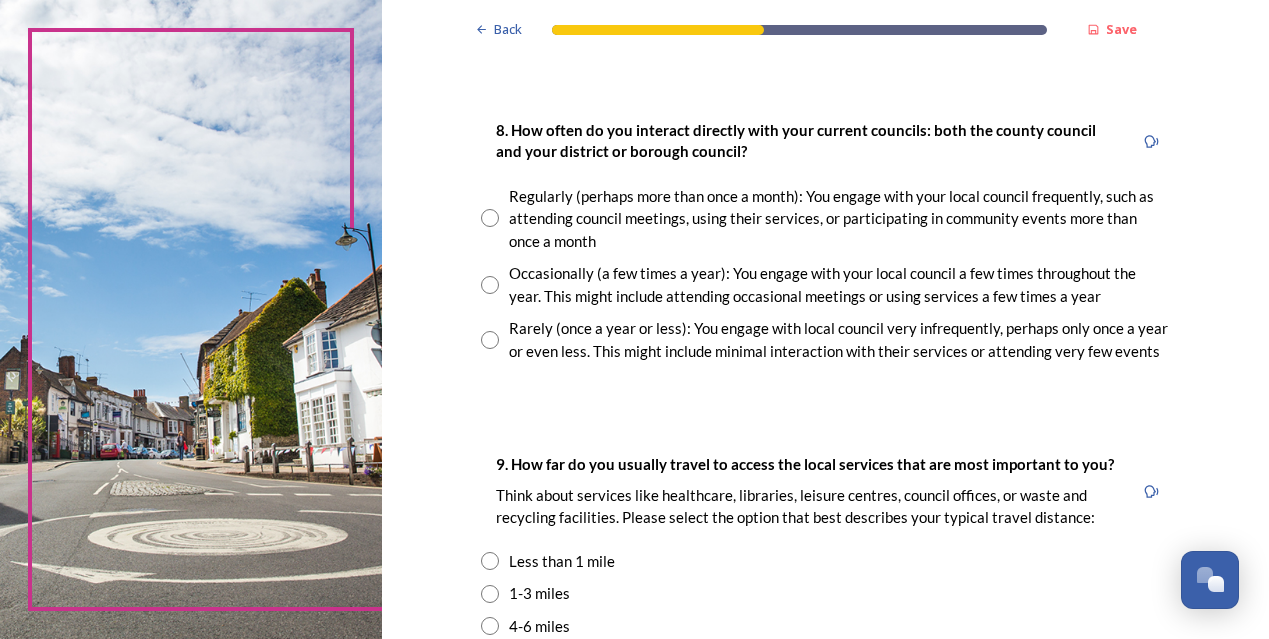 click at bounding box center [490, 285] 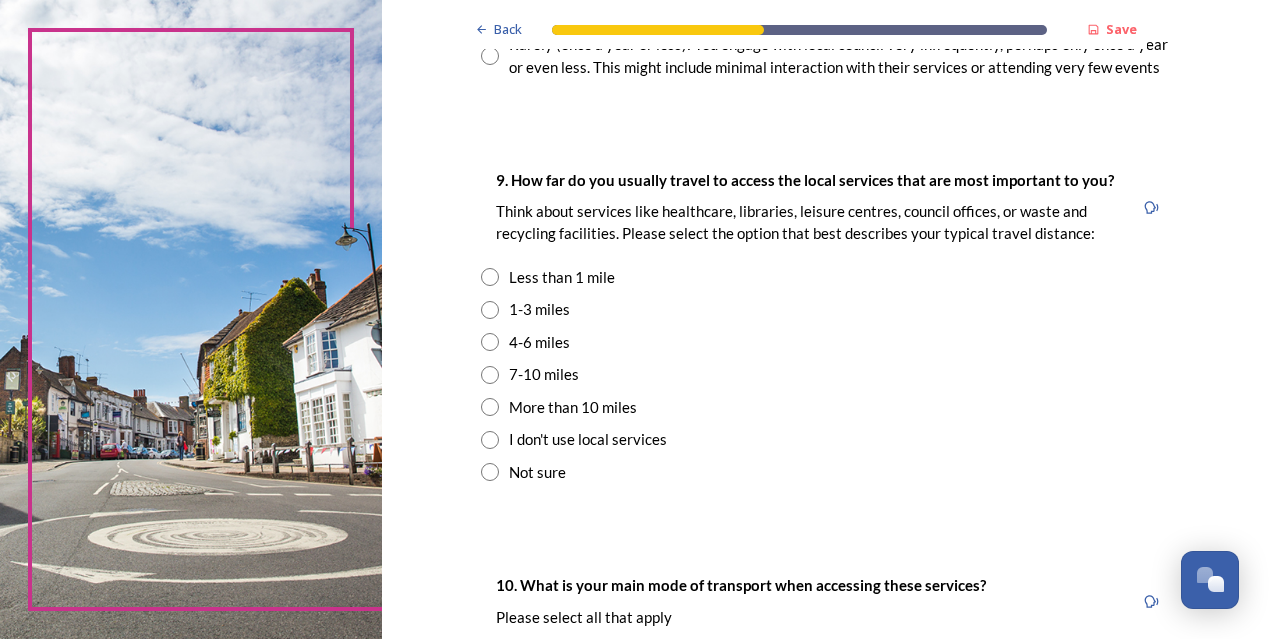 scroll, scrollTop: 1358, scrollLeft: 0, axis: vertical 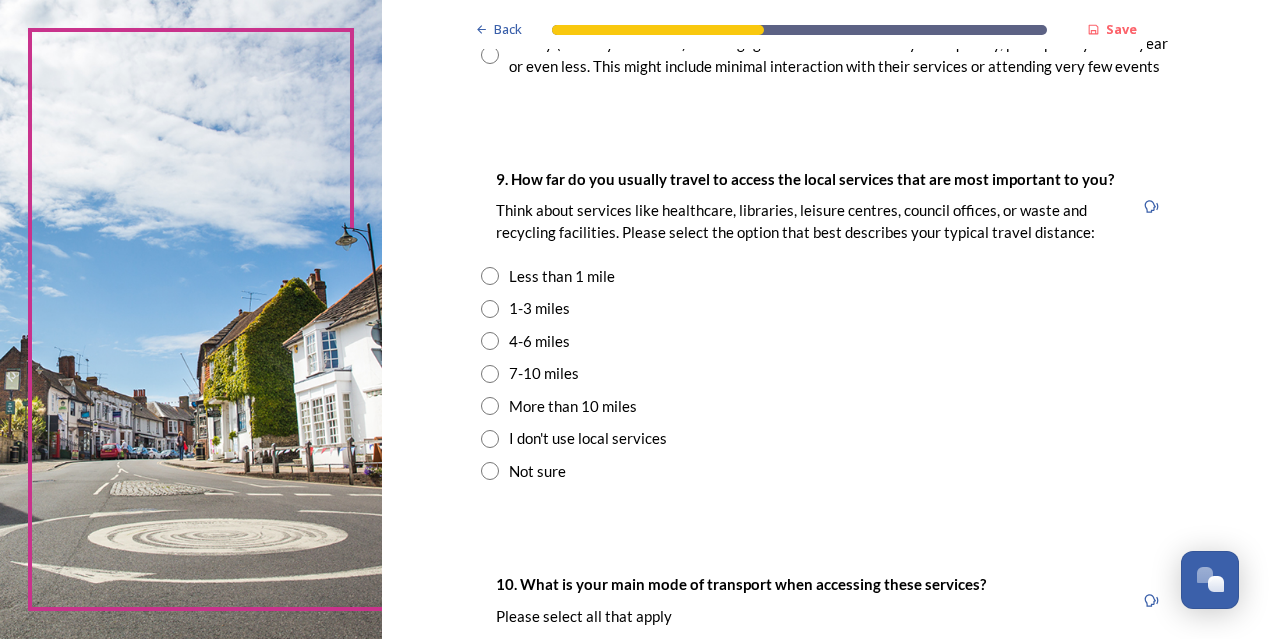 click on "7-10 miles" at bounding box center [544, 373] 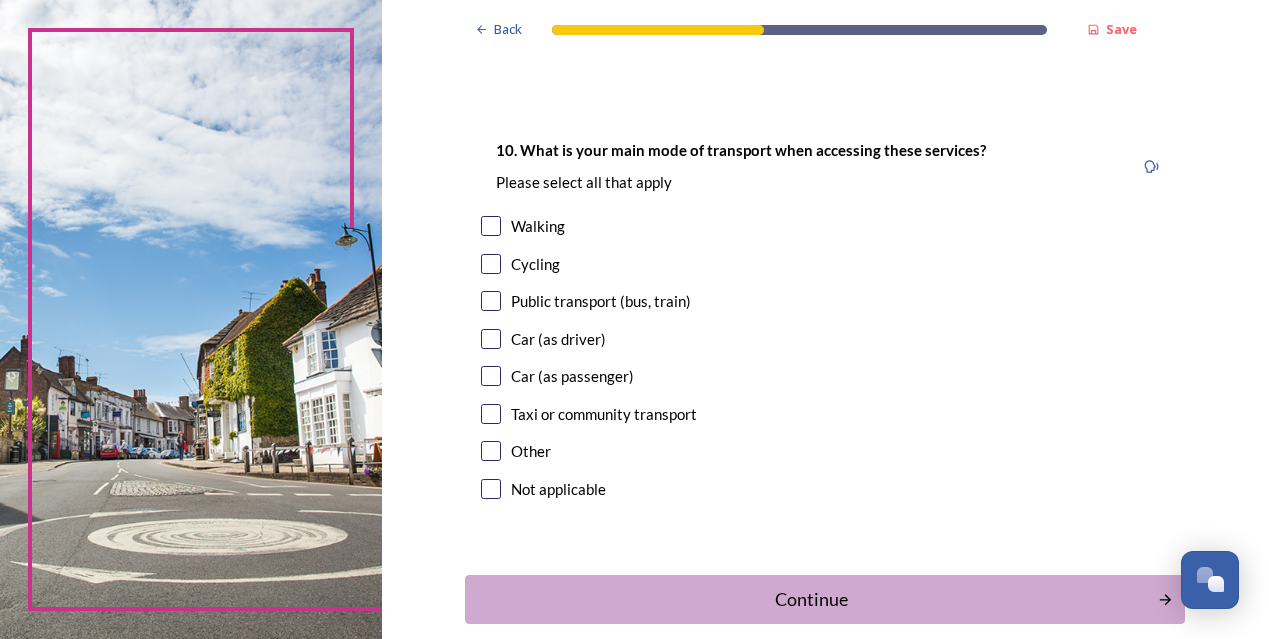 scroll, scrollTop: 1831, scrollLeft: 0, axis: vertical 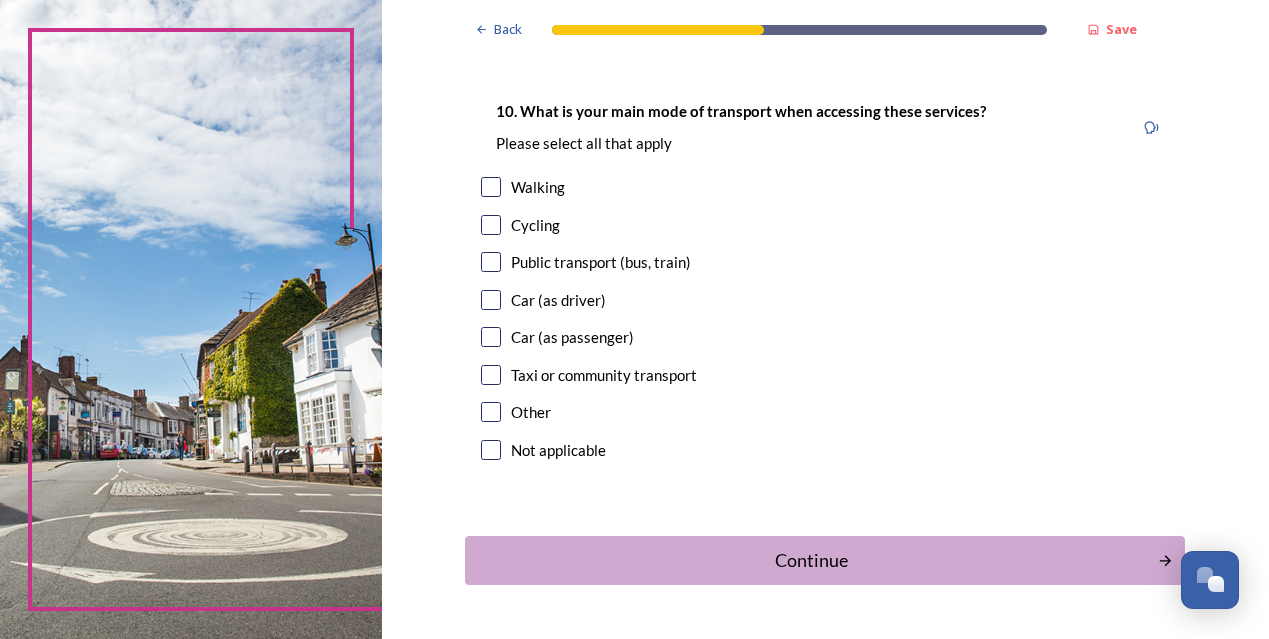 click on "Car (as driver)" at bounding box center (558, 300) 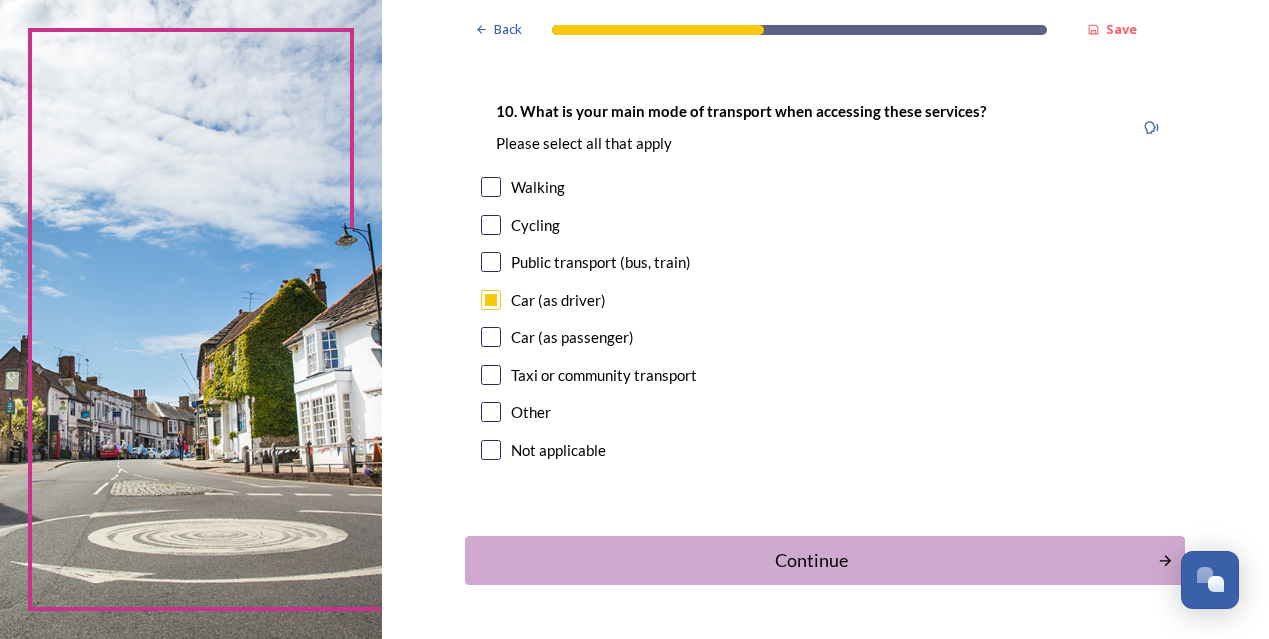 checkbox on "true" 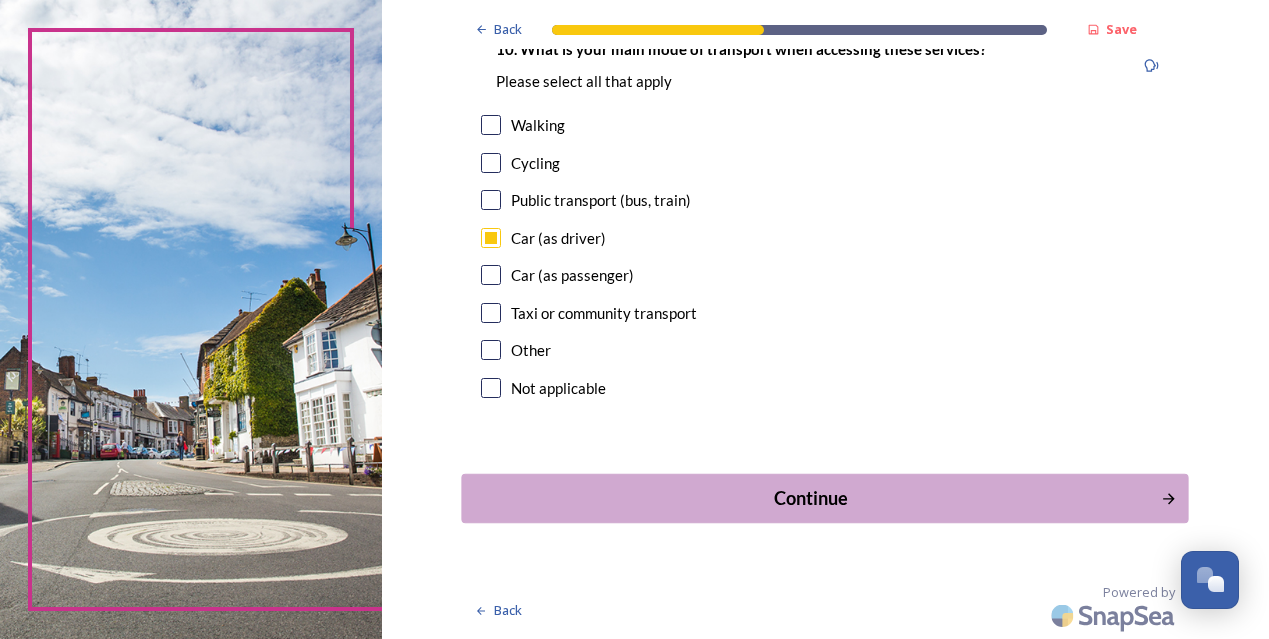 scroll, scrollTop: 1951, scrollLeft: 0, axis: vertical 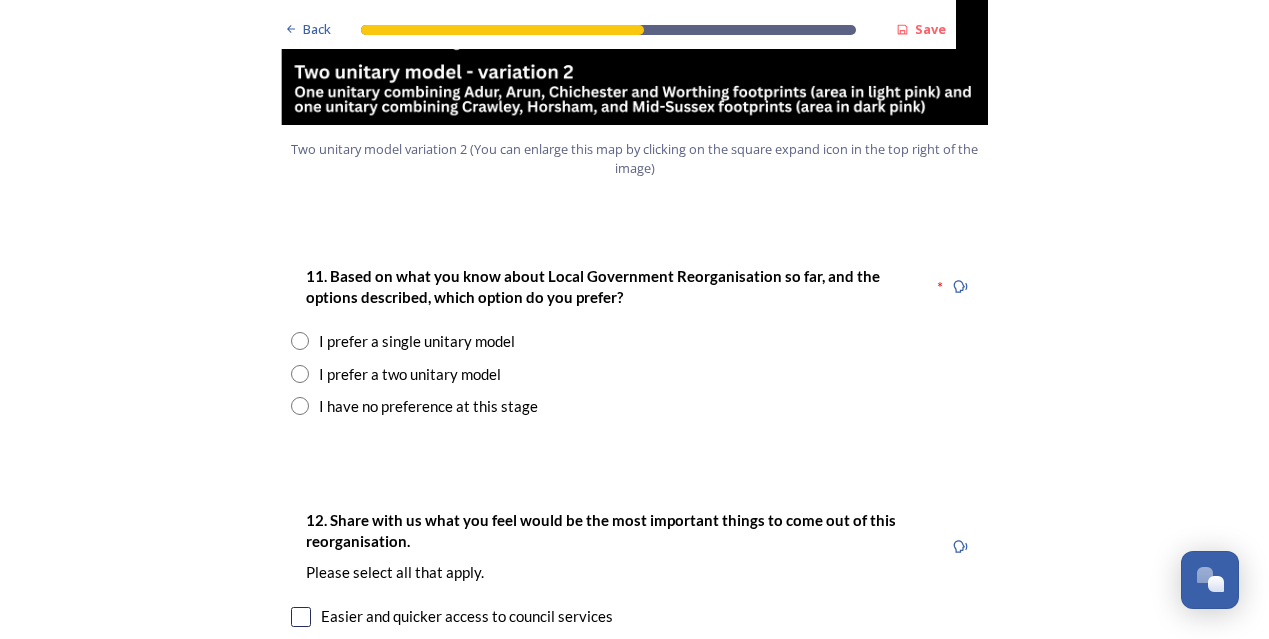click at bounding box center [300, 374] 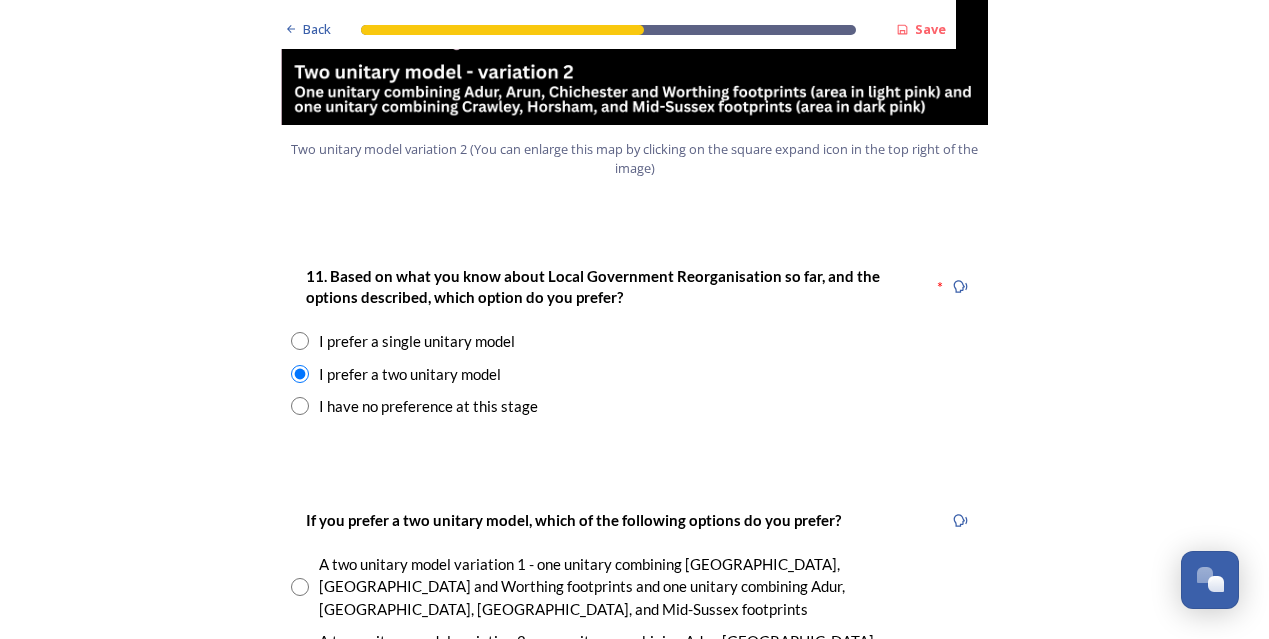 click at bounding box center (300, 406) 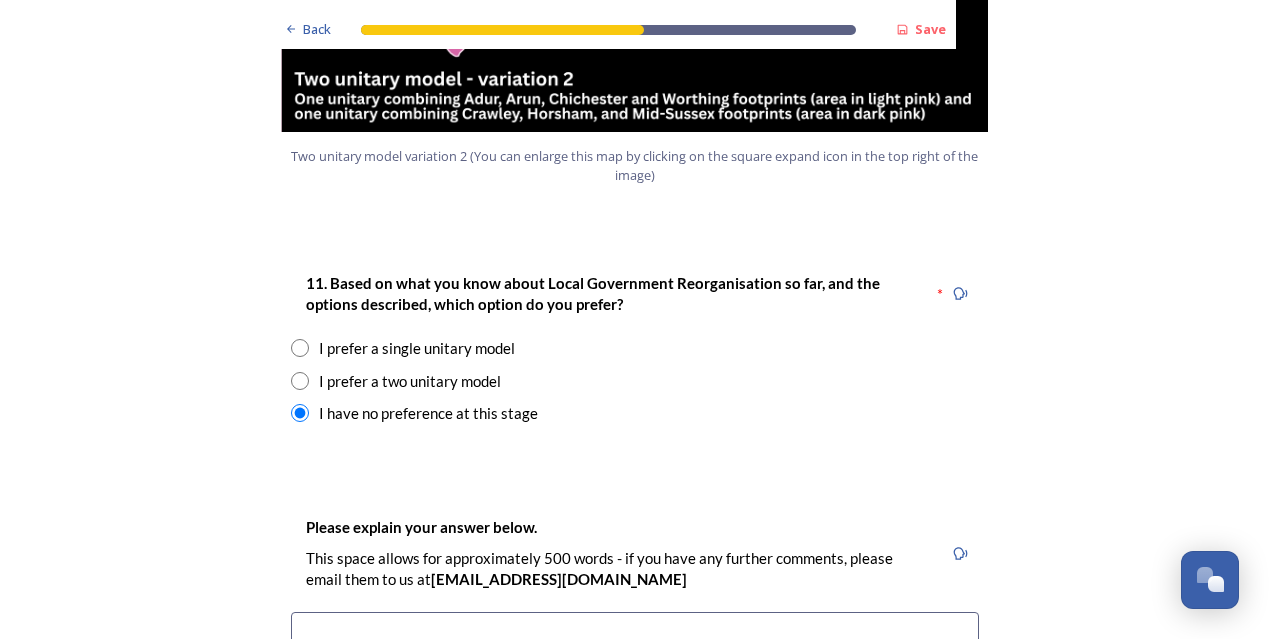scroll, scrollTop: 2697, scrollLeft: 0, axis: vertical 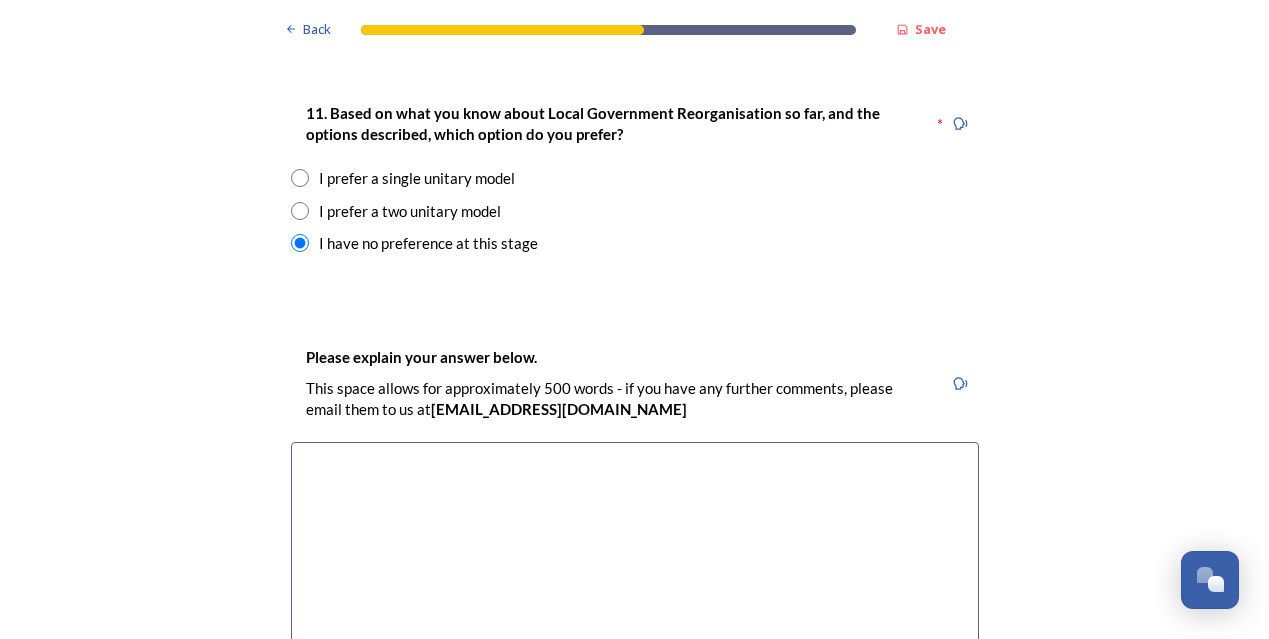 click at bounding box center (635, 554) 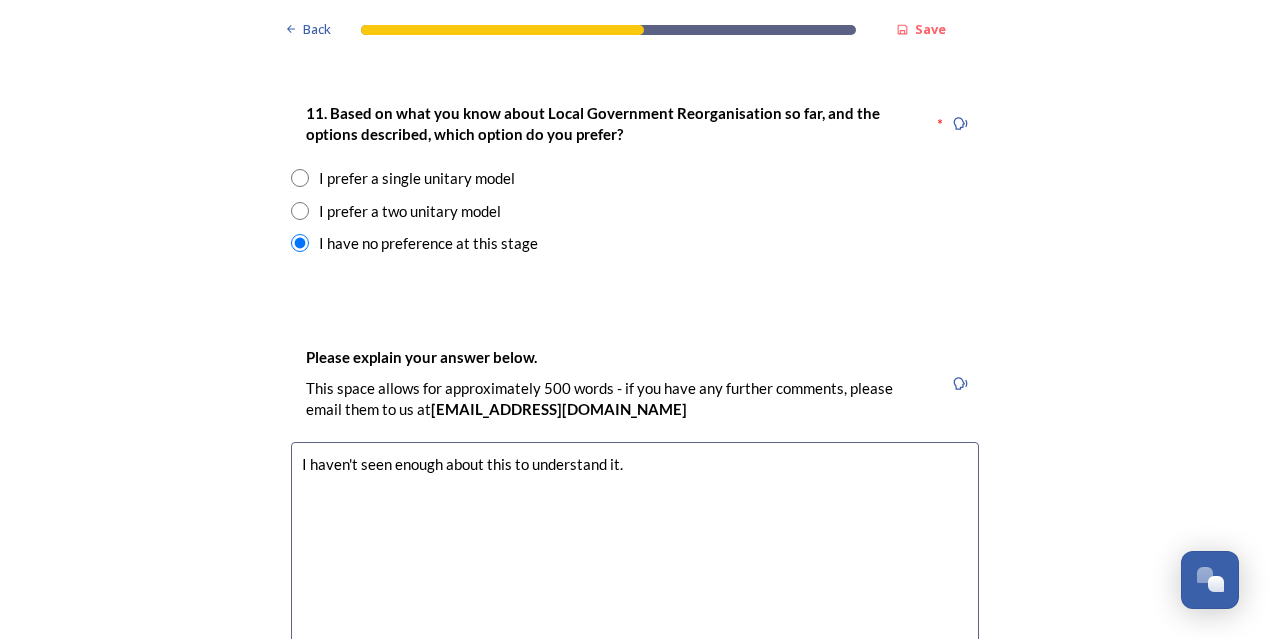 click on "I haven't seen enough about this to understand it." at bounding box center (635, 554) 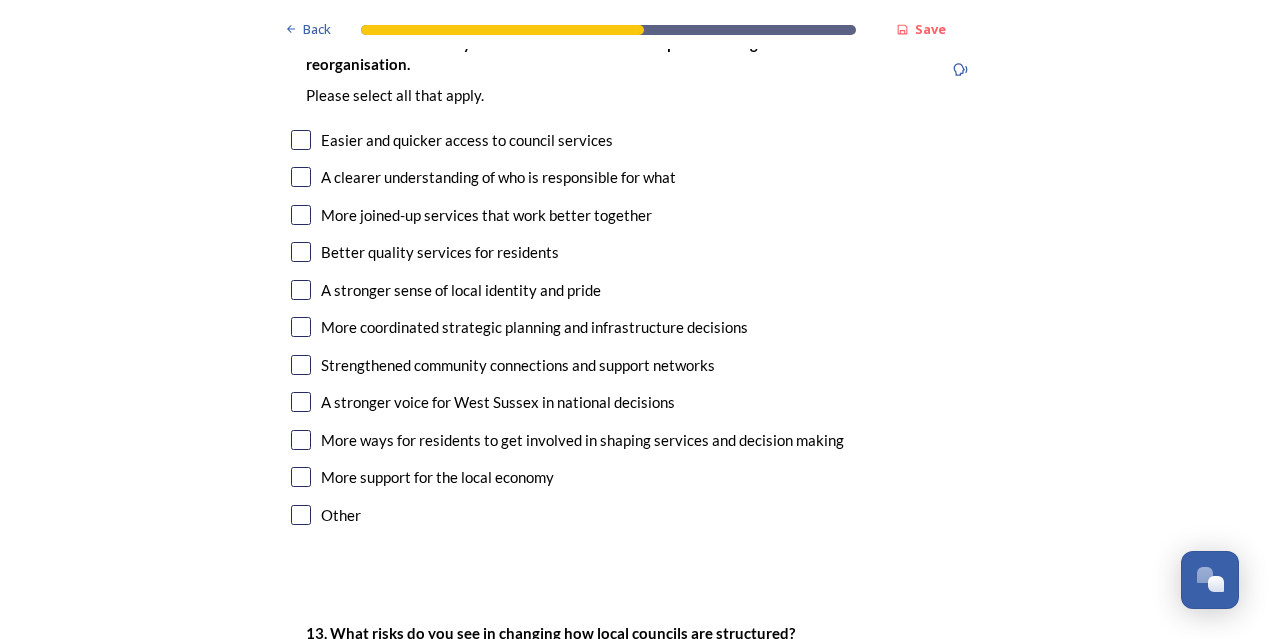 scroll, scrollTop: 3445, scrollLeft: 0, axis: vertical 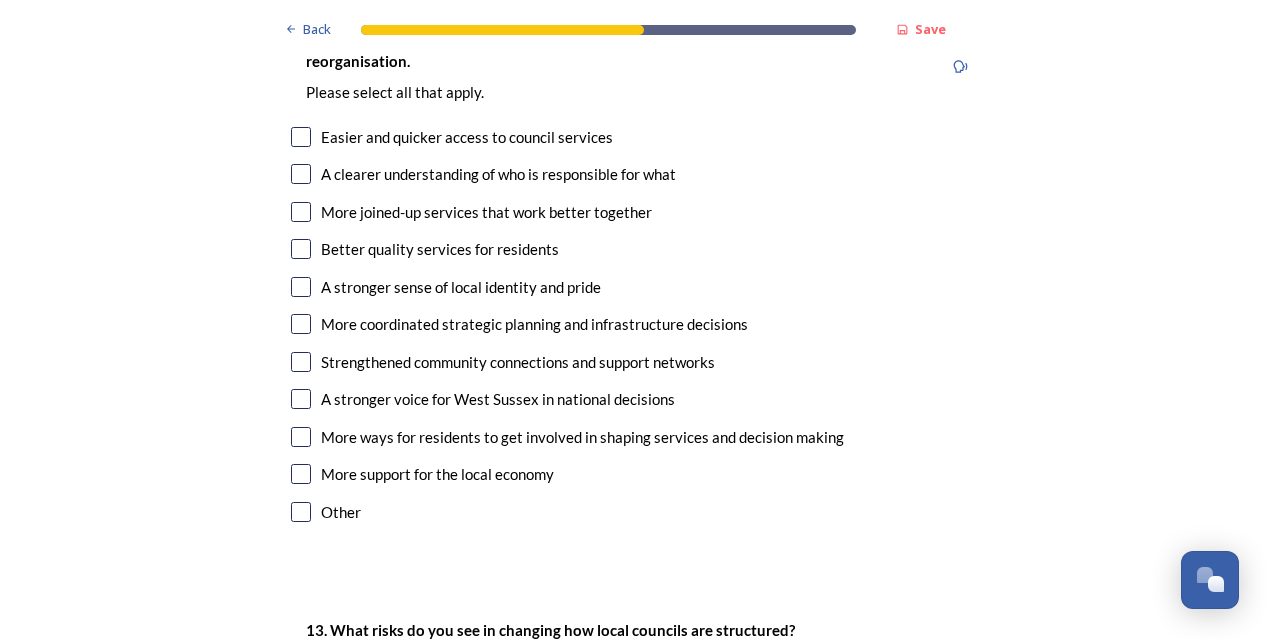 type on "I haven't seen enough about this to understand it.  I think [GEOGRAPHIC_DATA] is particularly strong under the leadership of [PERSON_NAME] currently." 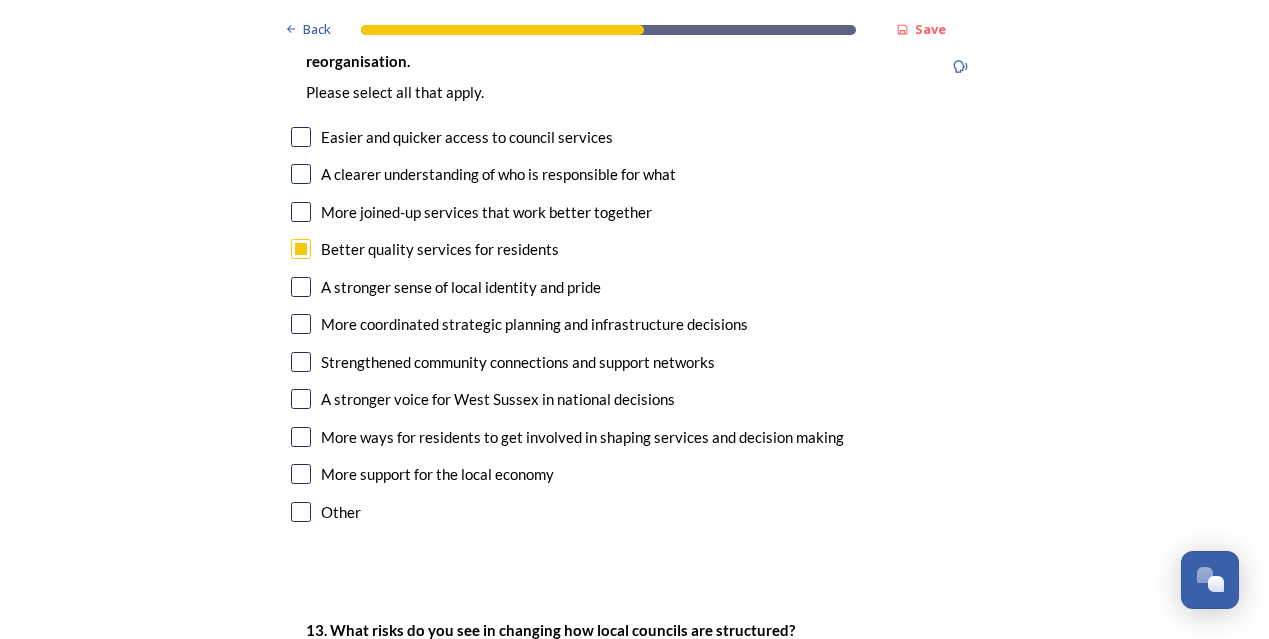 click at bounding box center (301, 399) 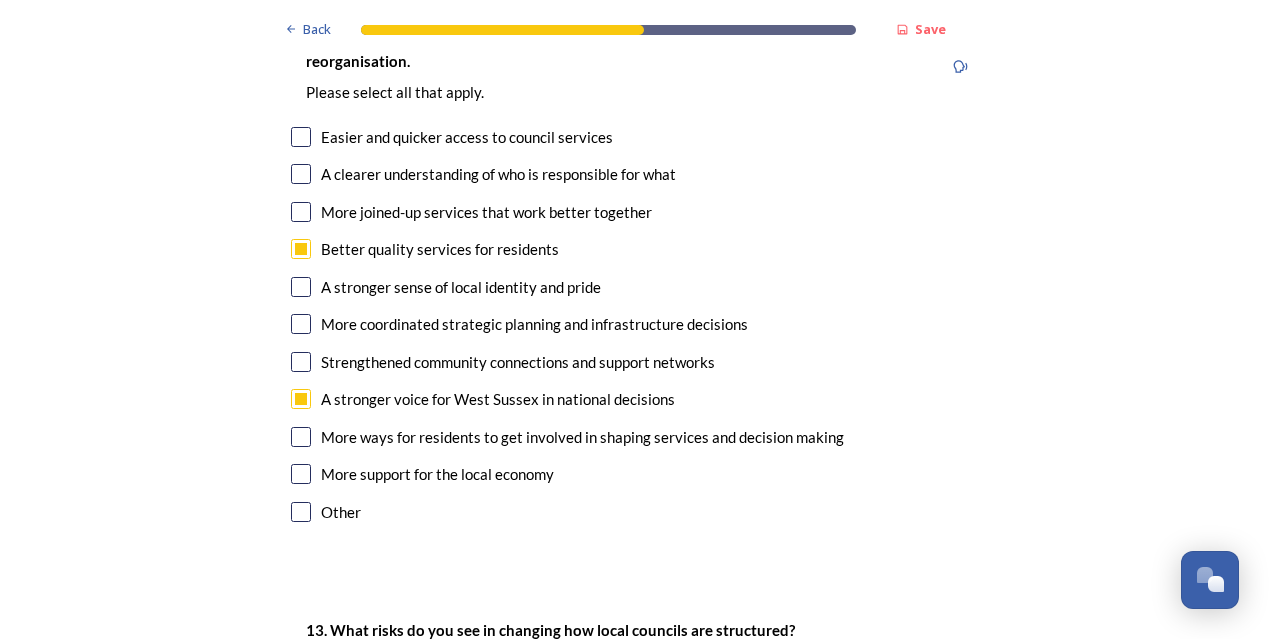 click at bounding box center (301, 474) 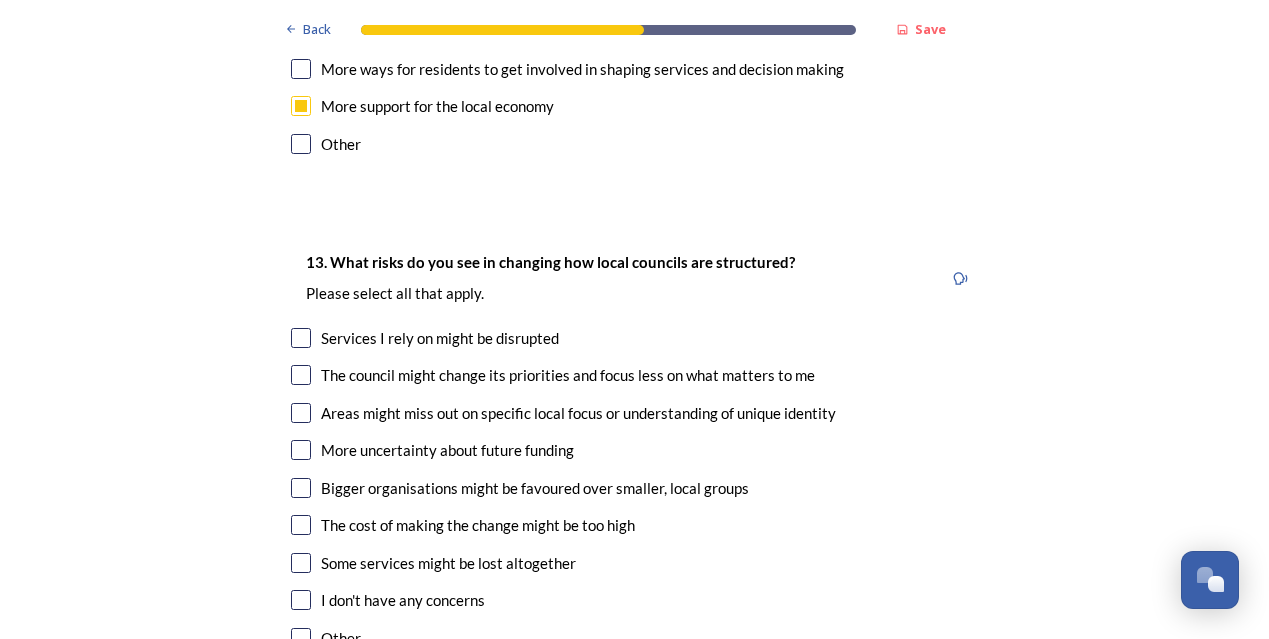scroll, scrollTop: 3821, scrollLeft: 0, axis: vertical 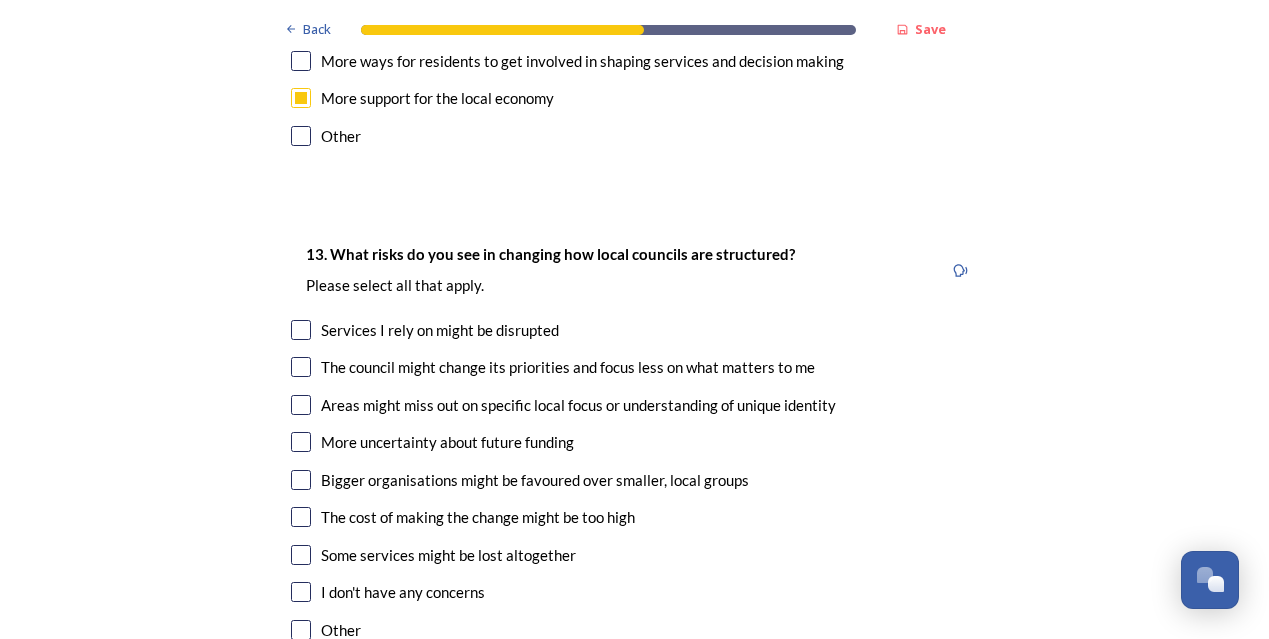 click at bounding box center [301, 592] 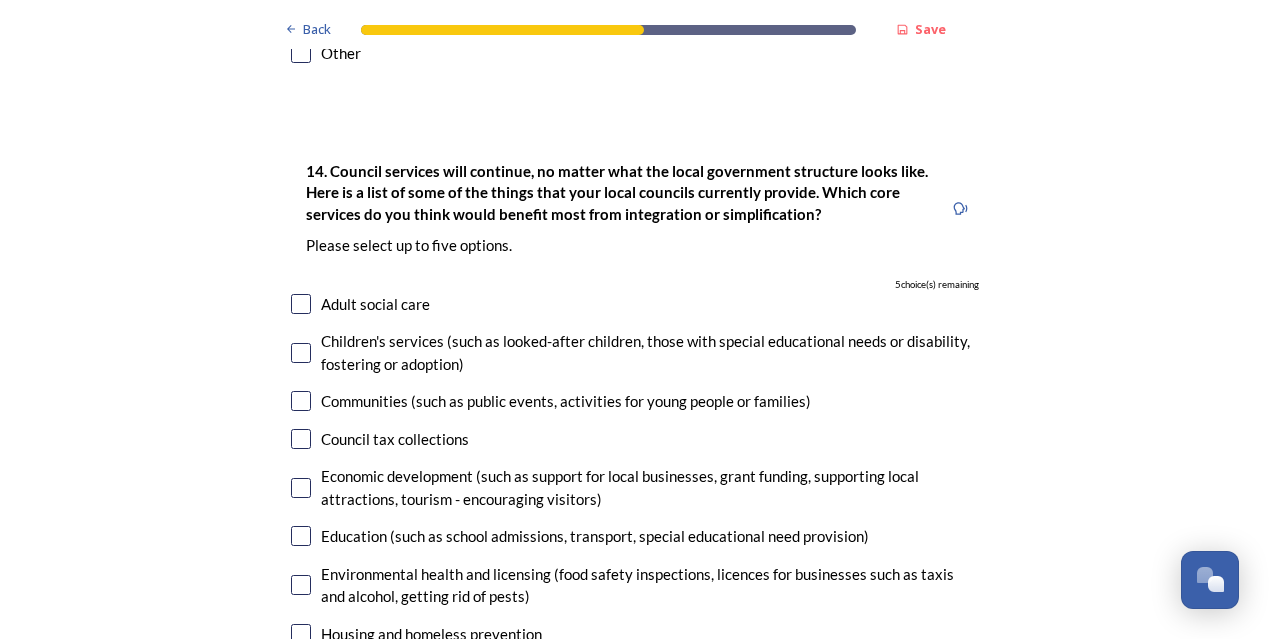scroll, scrollTop: 4400, scrollLeft: 0, axis: vertical 